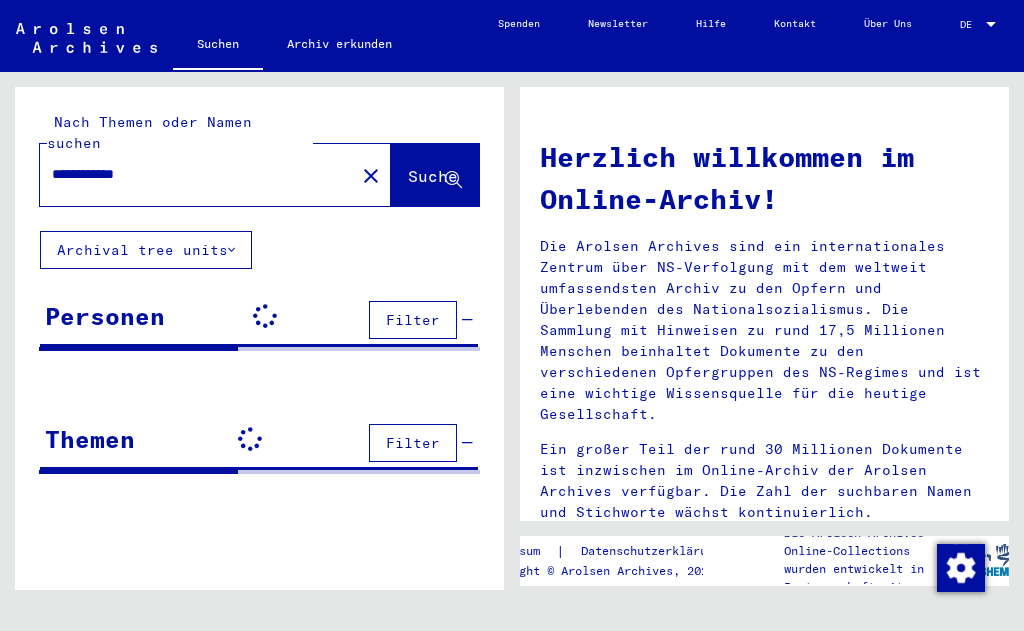 scroll, scrollTop: 0, scrollLeft: 0, axis: both 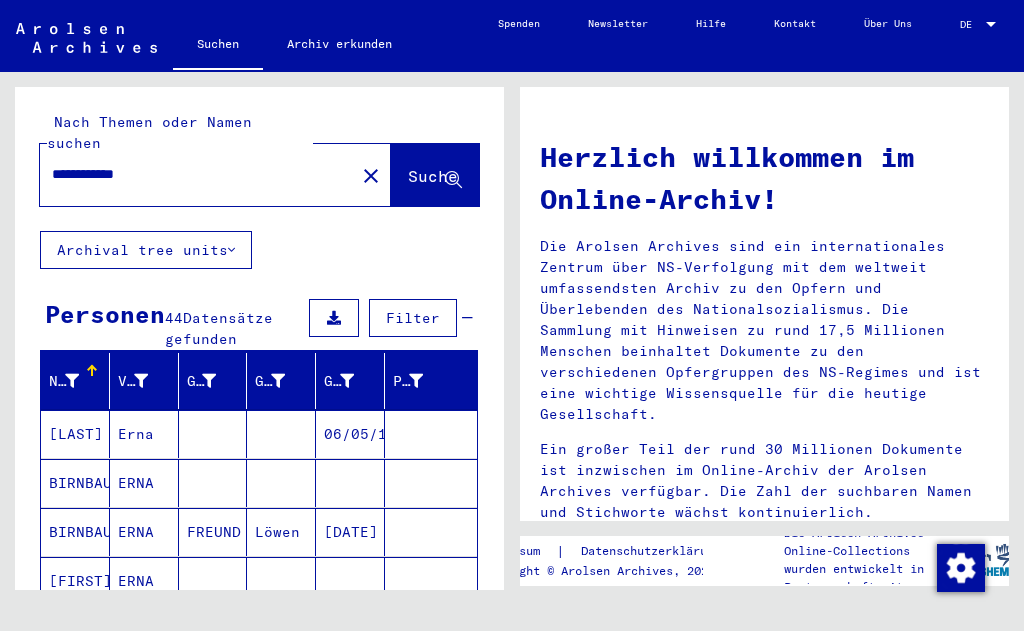 click on "Archival tree units" at bounding box center (146, 250) 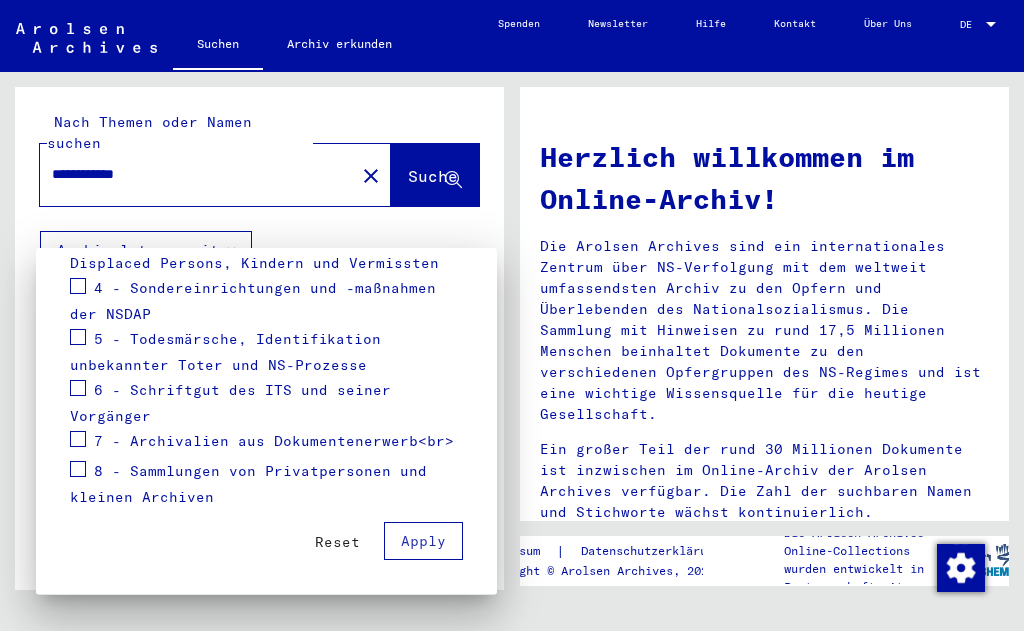 scroll, scrollTop: 514, scrollLeft: 0, axis: vertical 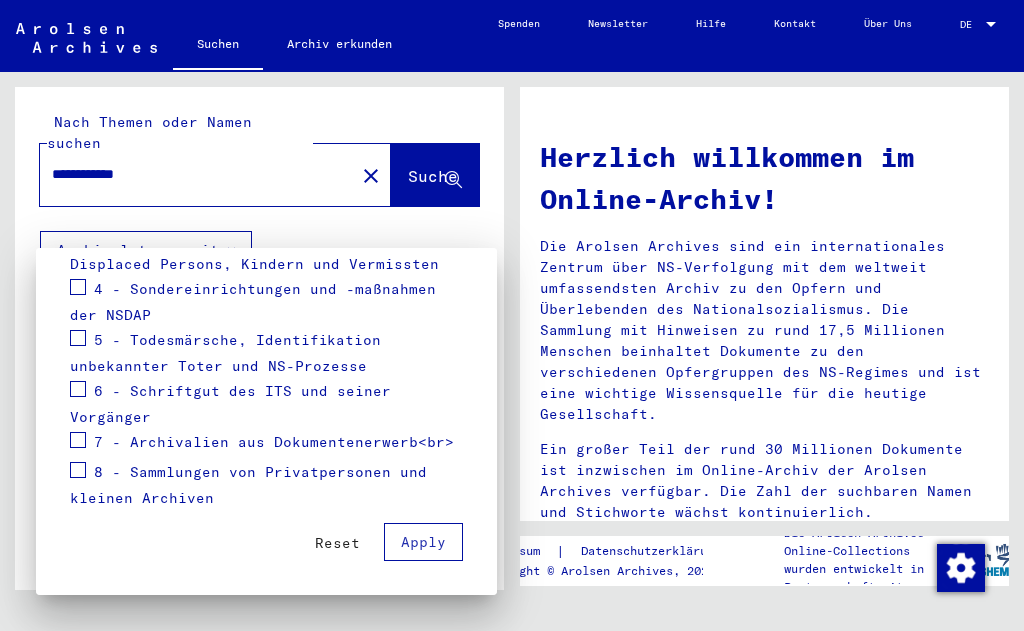 click at bounding box center [78, 470] 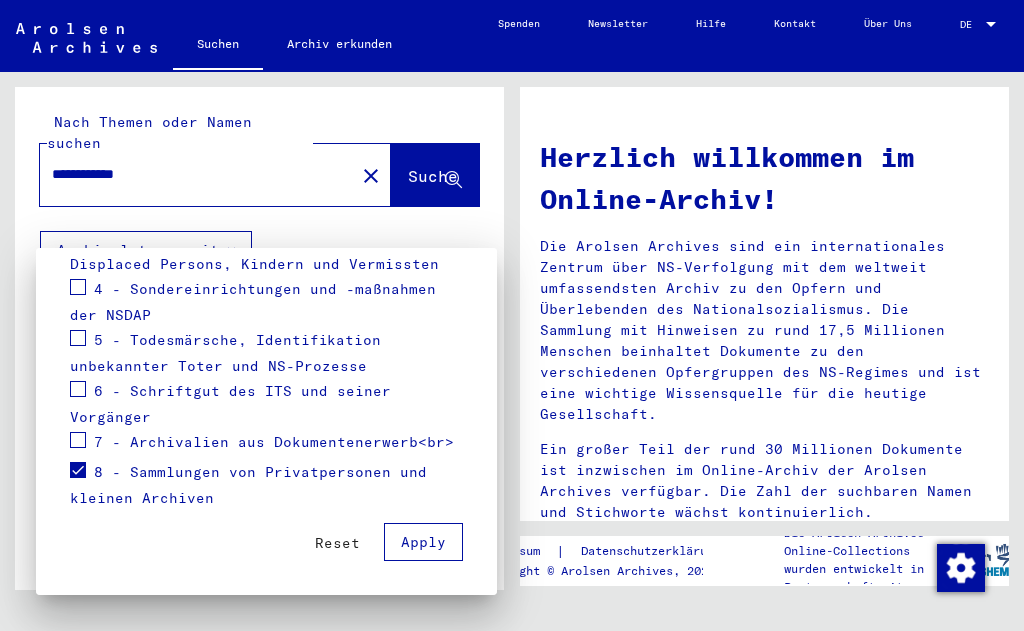 click on "Apply" at bounding box center [423, 542] 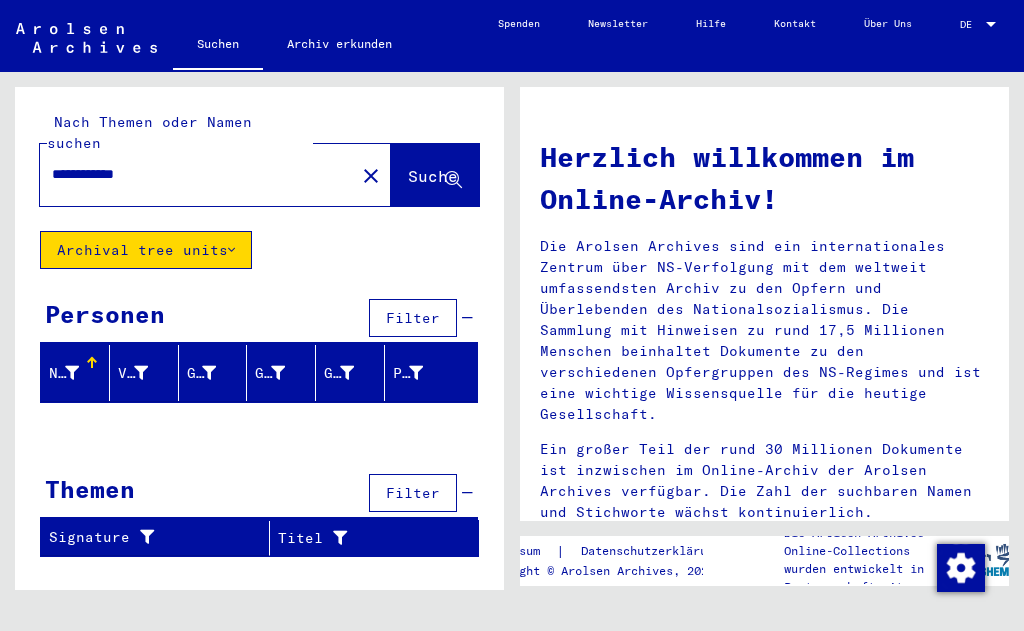 scroll, scrollTop: 51, scrollLeft: 0, axis: vertical 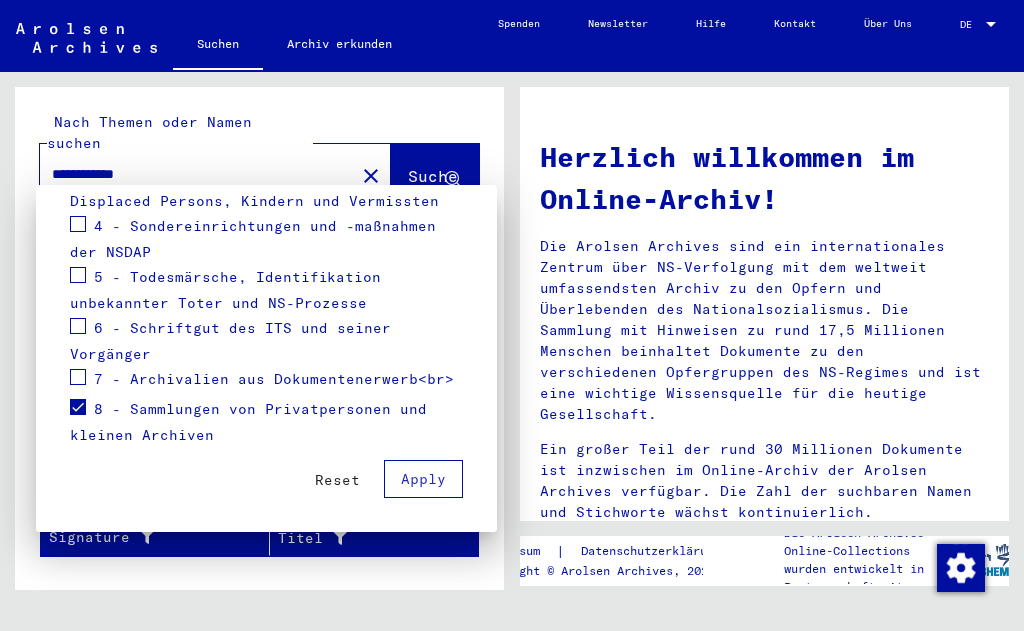 click at bounding box center (78, 407) 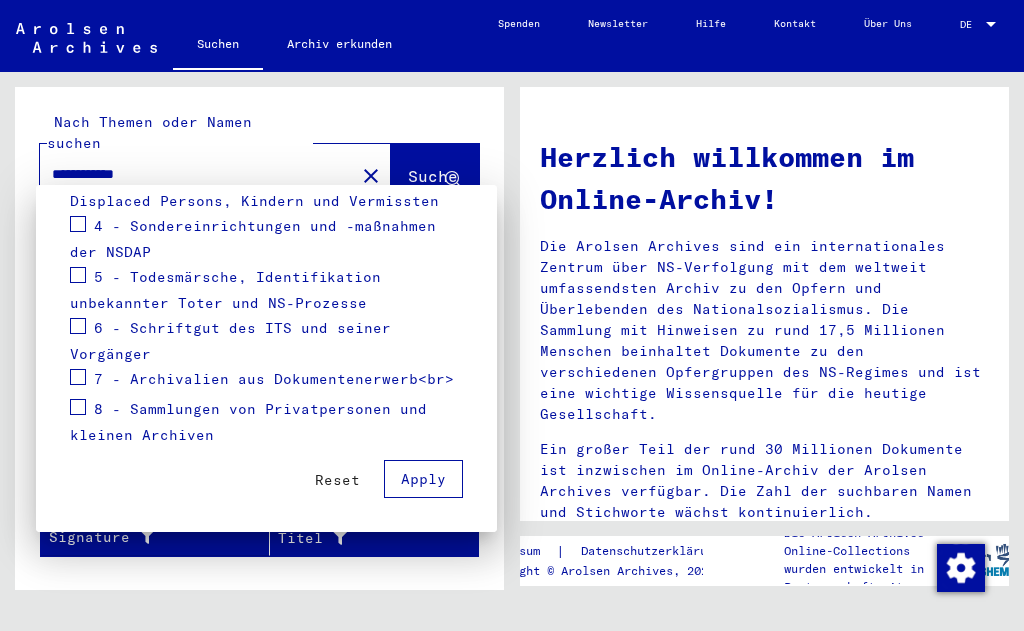 click at bounding box center (78, 377) 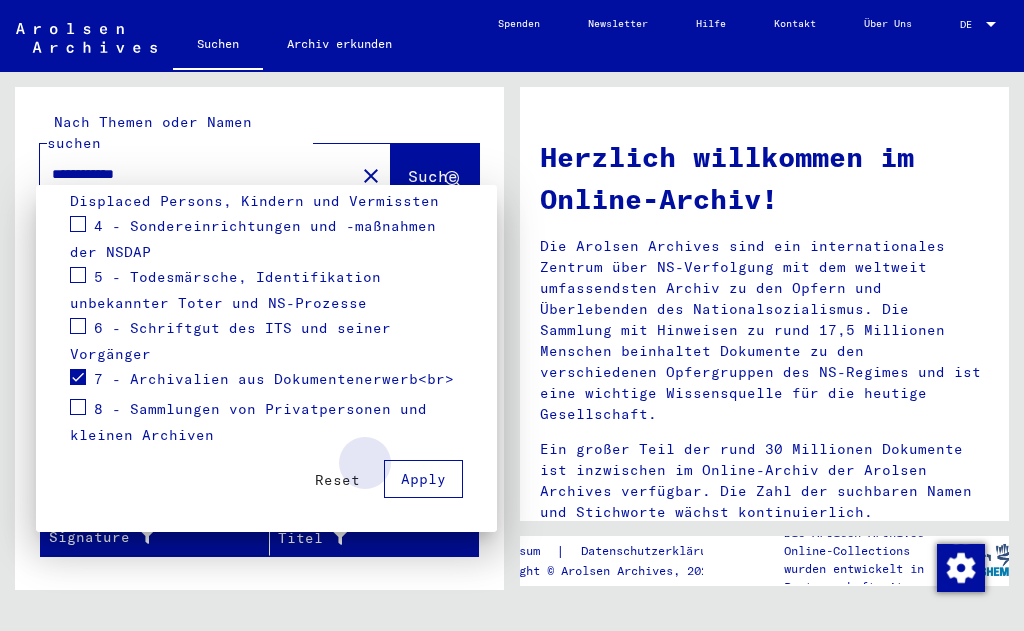 click on "Apply" at bounding box center (423, 479) 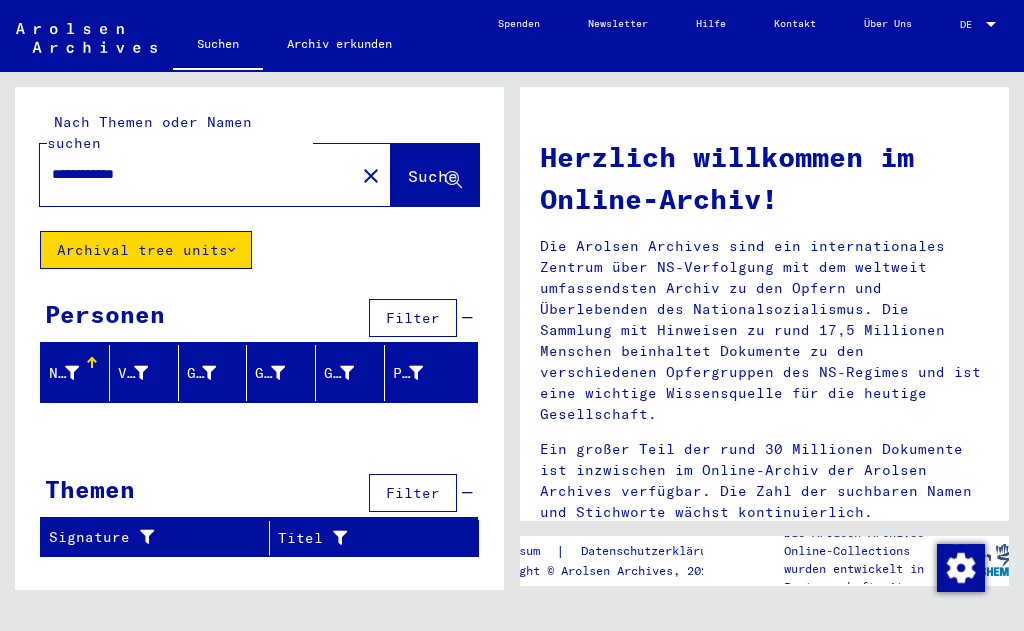 click on "**********" at bounding box center [191, 174] 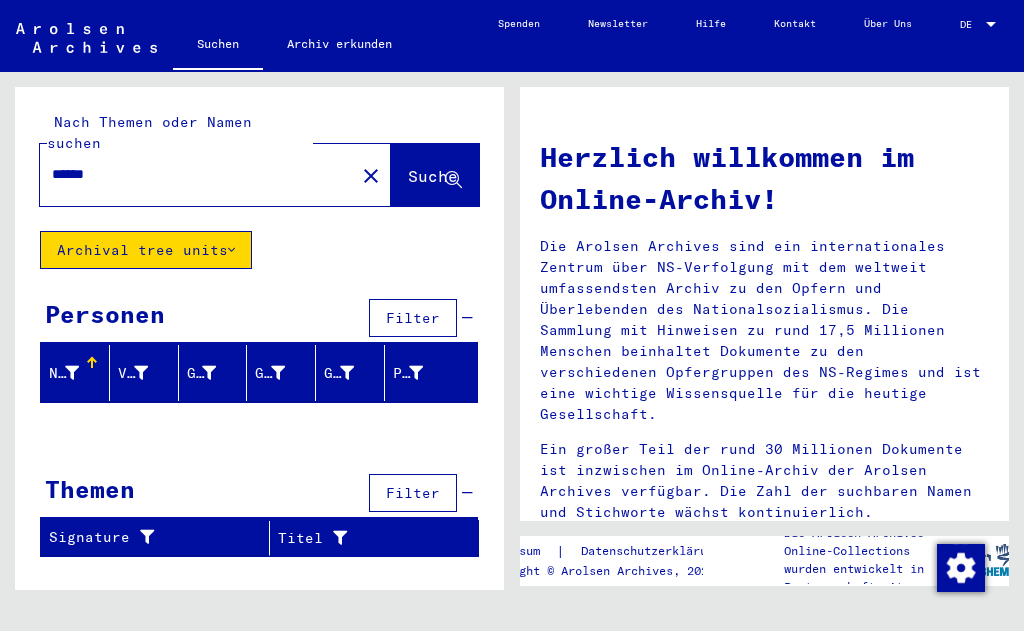 click on "Suche" at bounding box center [433, 176] 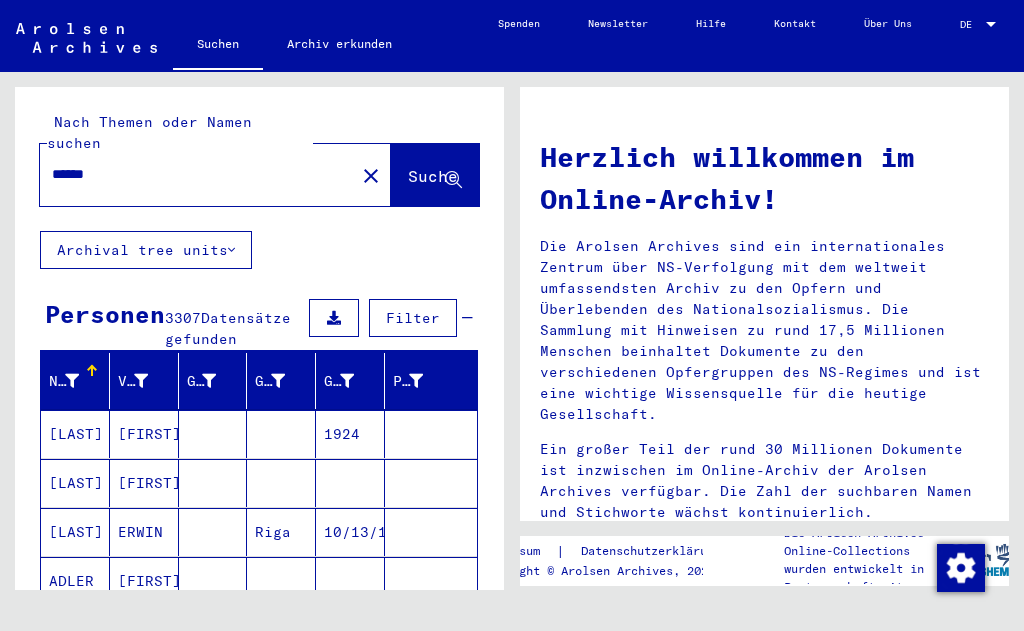 scroll, scrollTop: 57, scrollLeft: 0, axis: vertical 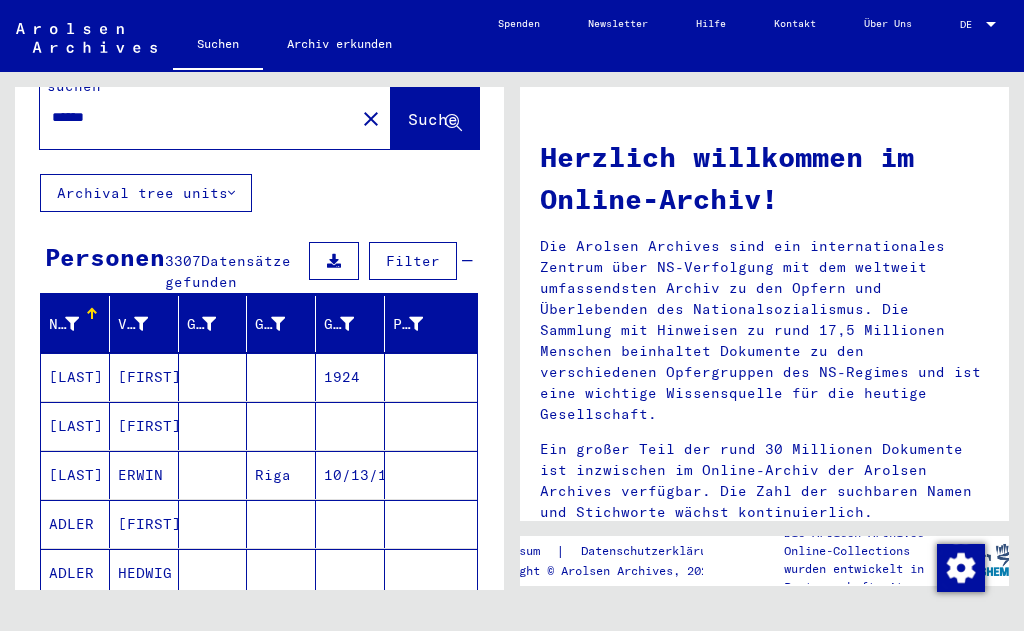 click on "Filter" at bounding box center [413, 261] 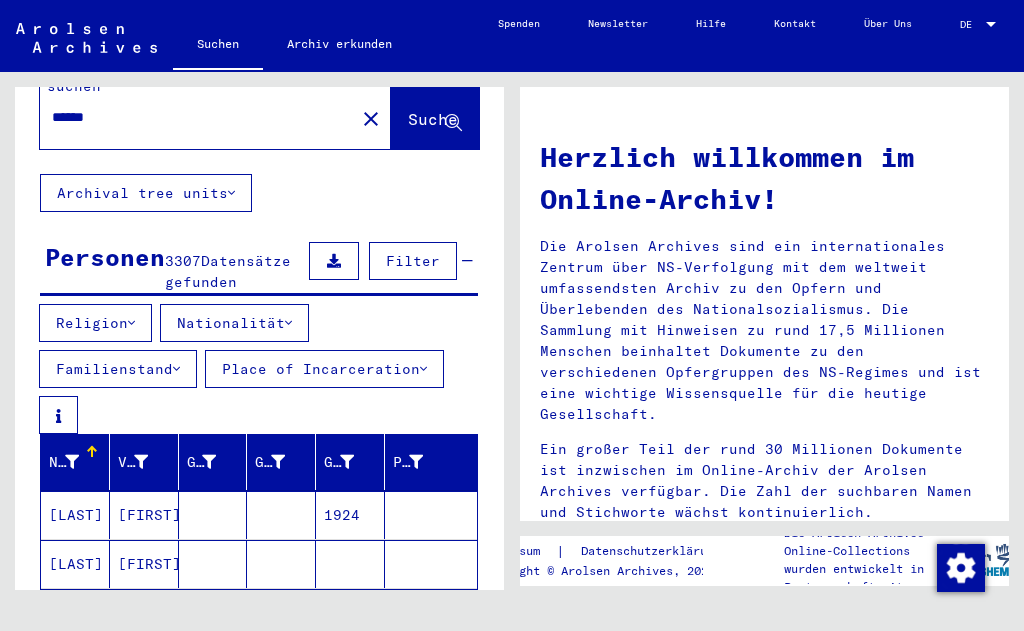 click on "Nationalität" at bounding box center (95, 323) 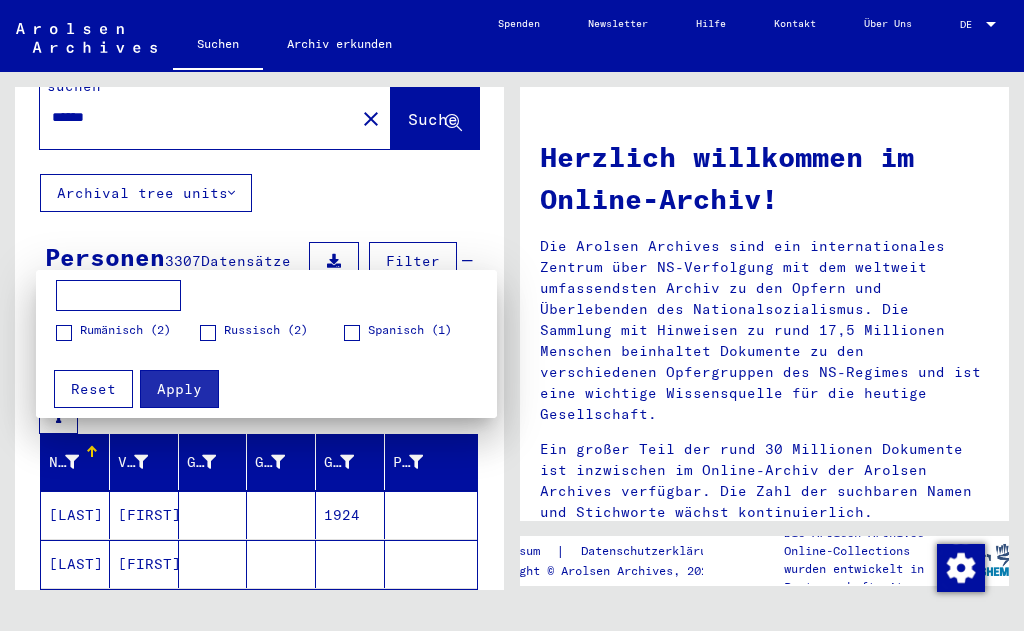 click at bounding box center [512, 315] 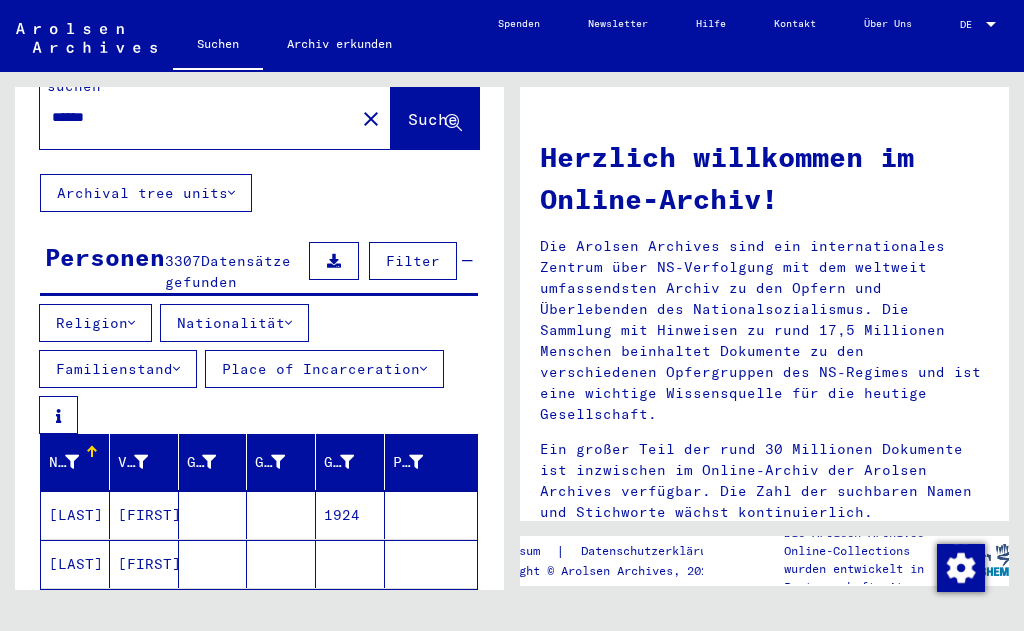 click on "Familienstand" at bounding box center (95, 323) 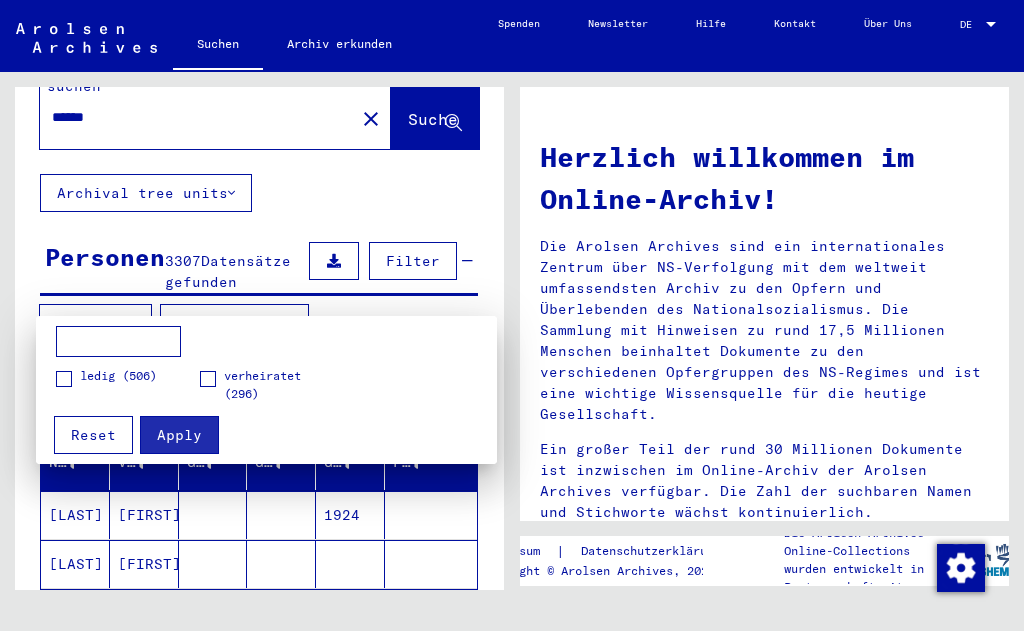 click at bounding box center [512, 315] 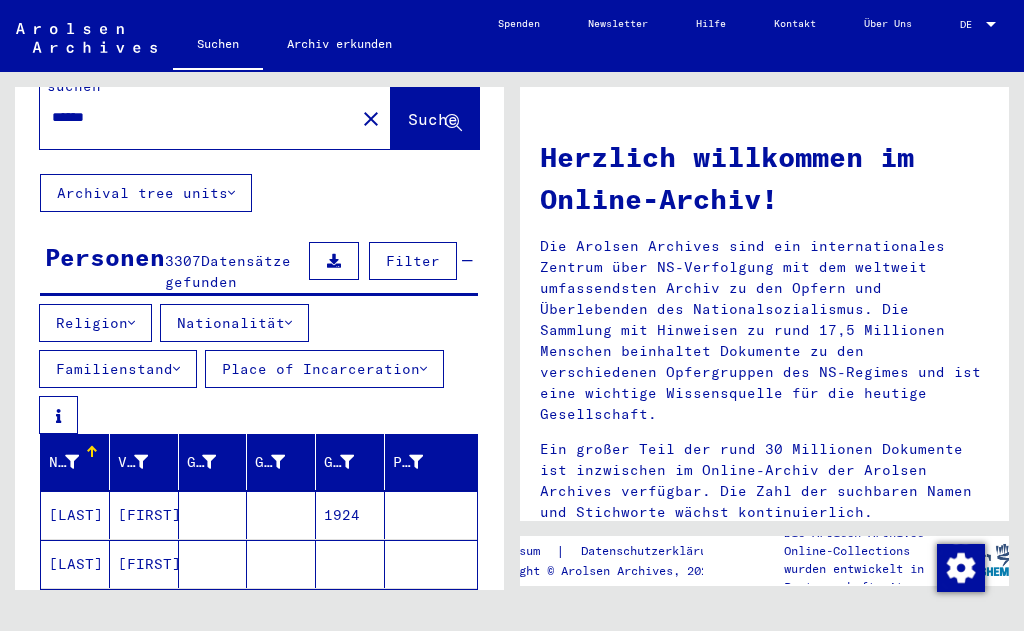 click on "Place of Incarceration" at bounding box center (95, 323) 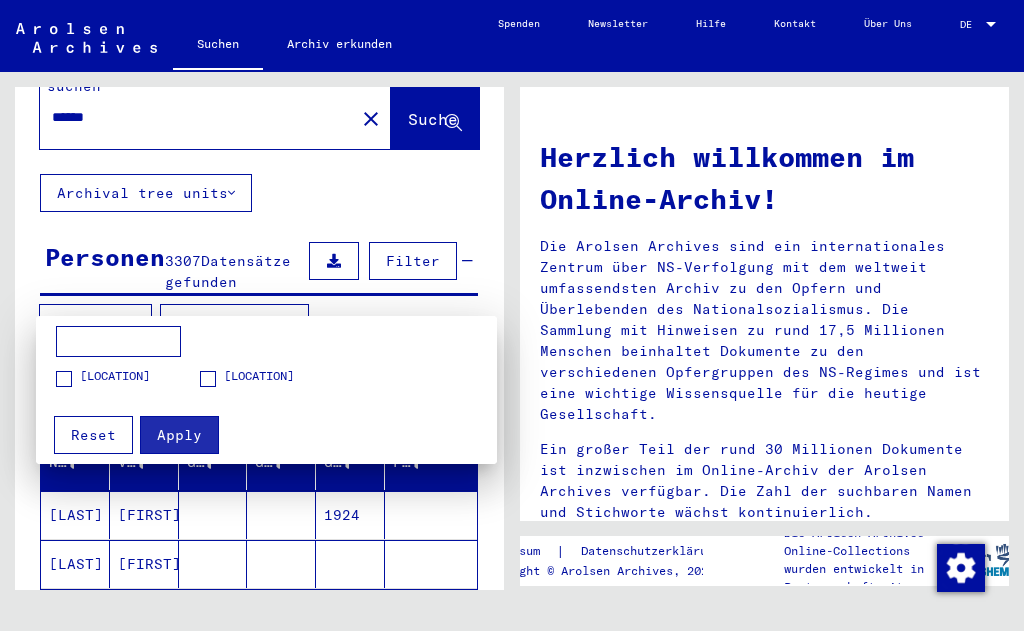 click at bounding box center [512, 315] 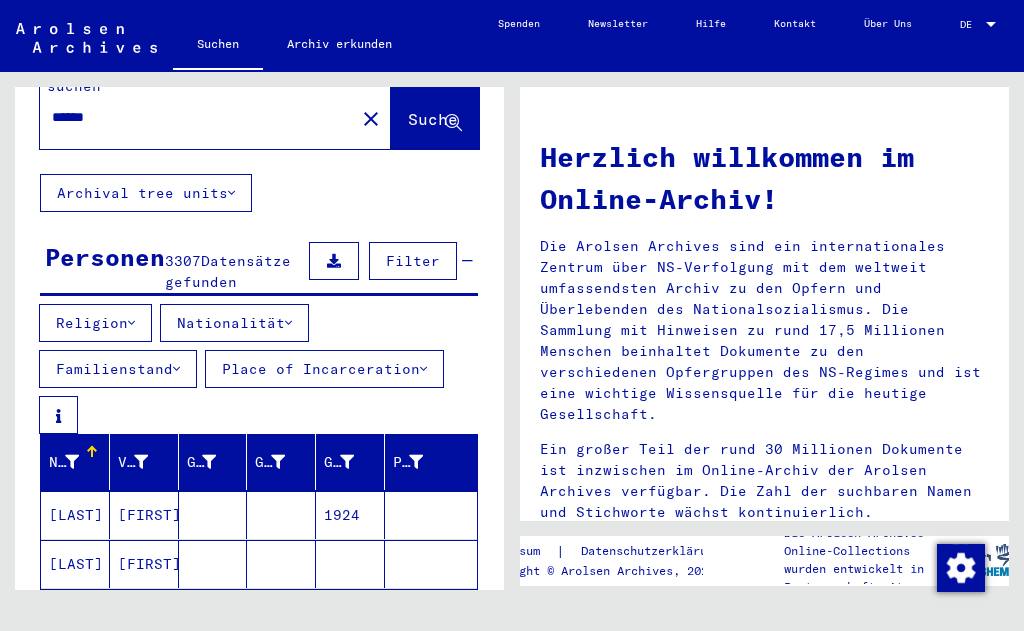click on "Religion" at bounding box center (95, 323) 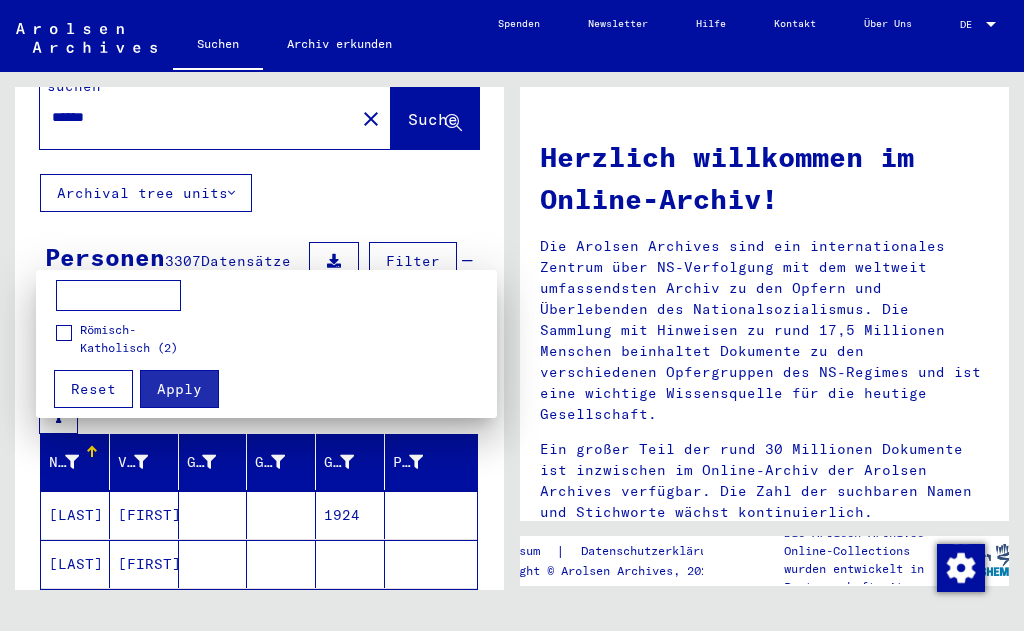 click at bounding box center [512, 315] 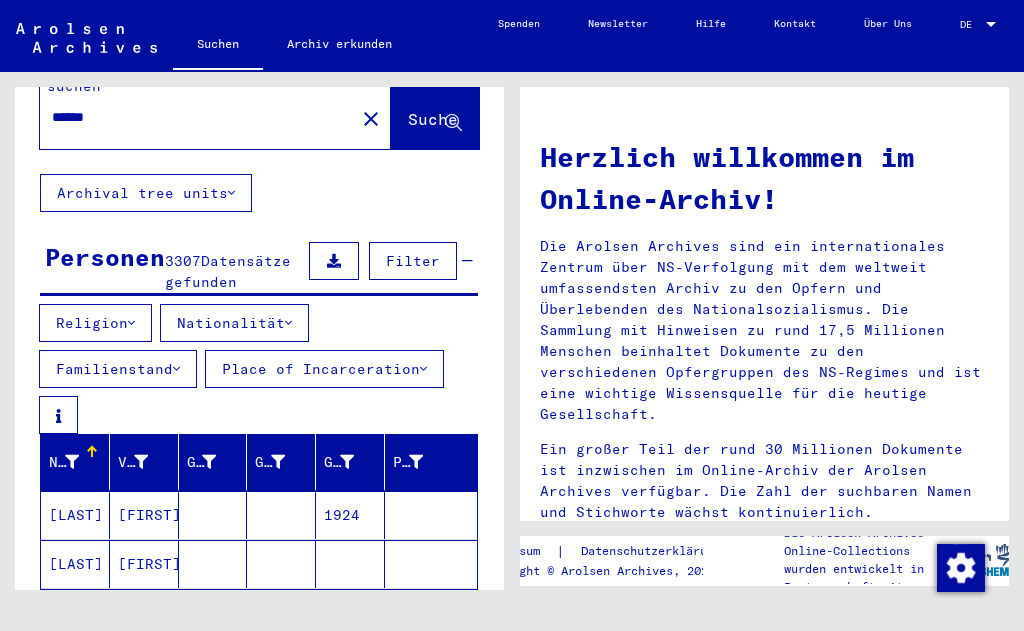 click on "Nationalität" at bounding box center (95, 323) 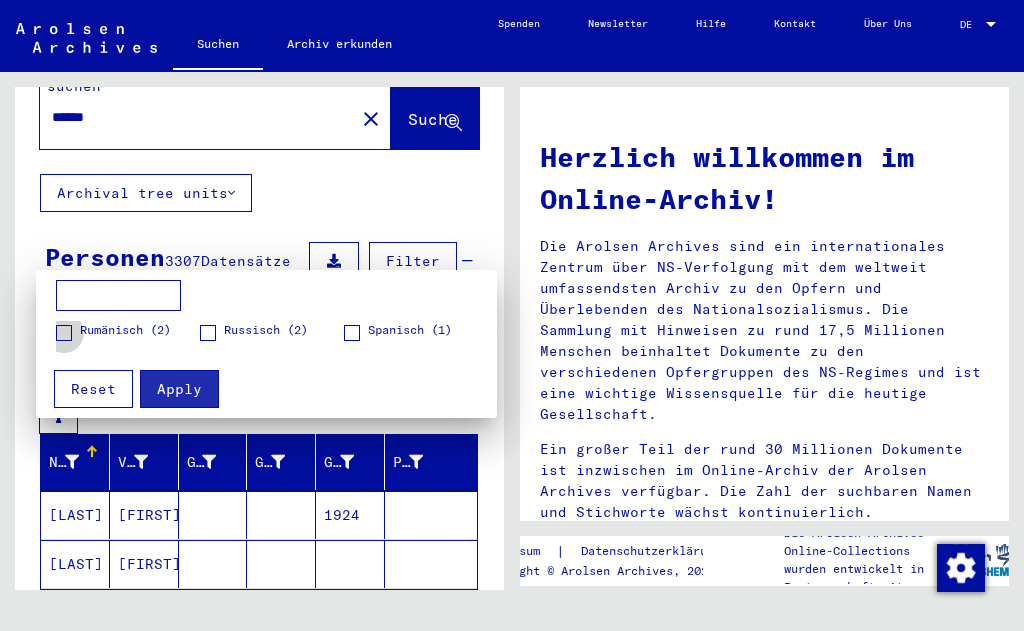 click at bounding box center (64, 333) 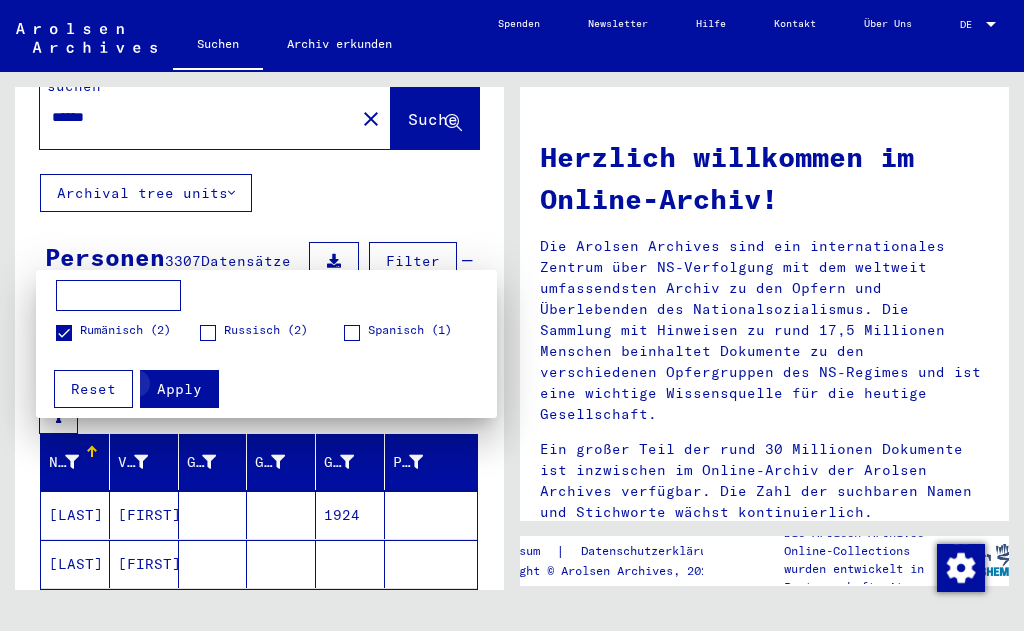 click on "Apply" at bounding box center (179, 389) 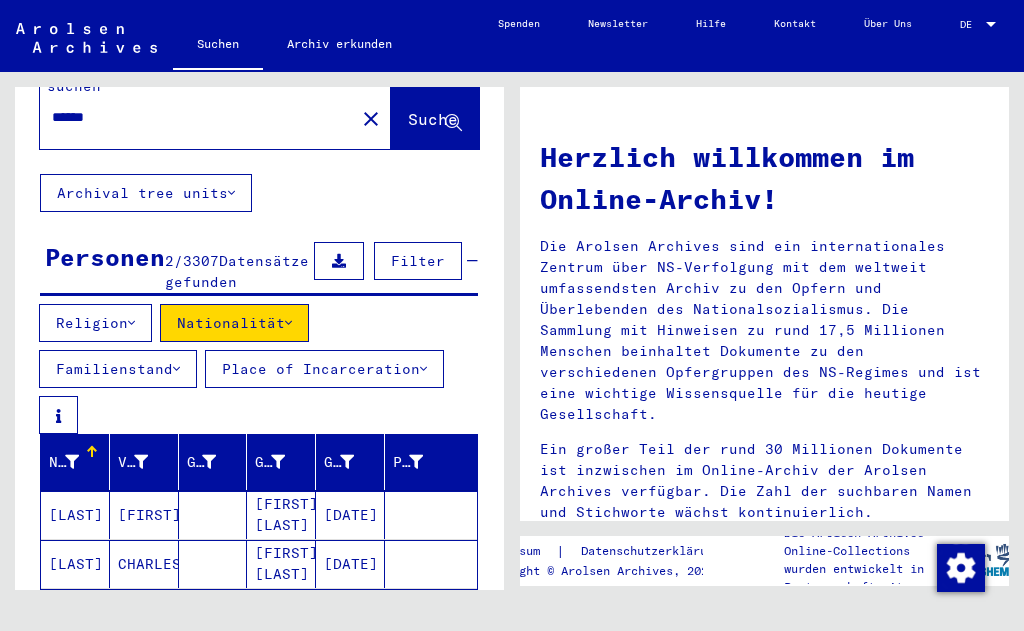 scroll, scrollTop: 206, scrollLeft: 0, axis: vertical 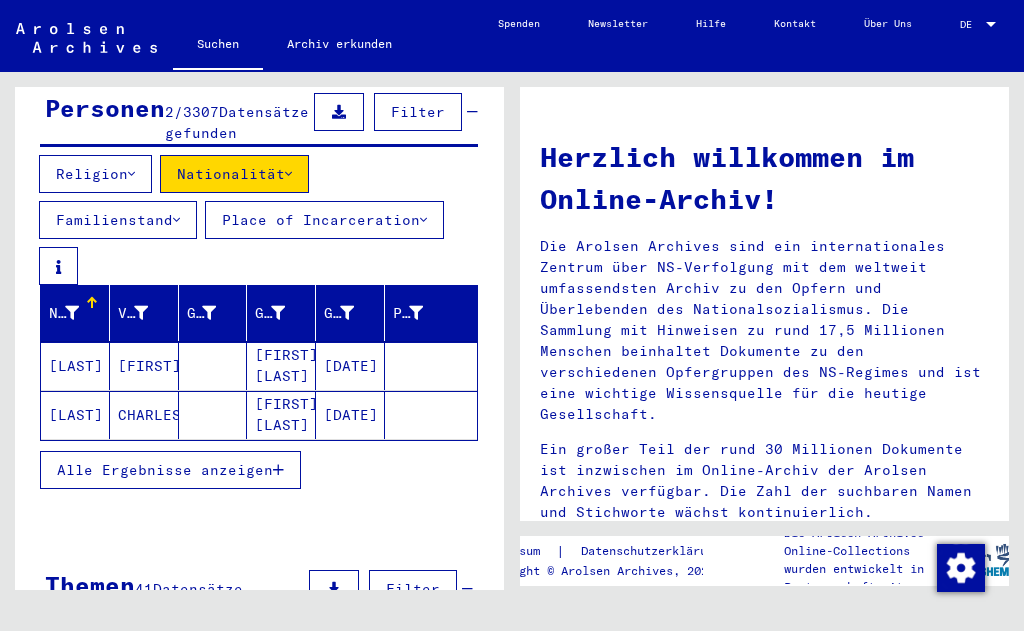 click on "Nationalität" at bounding box center (234, 174) 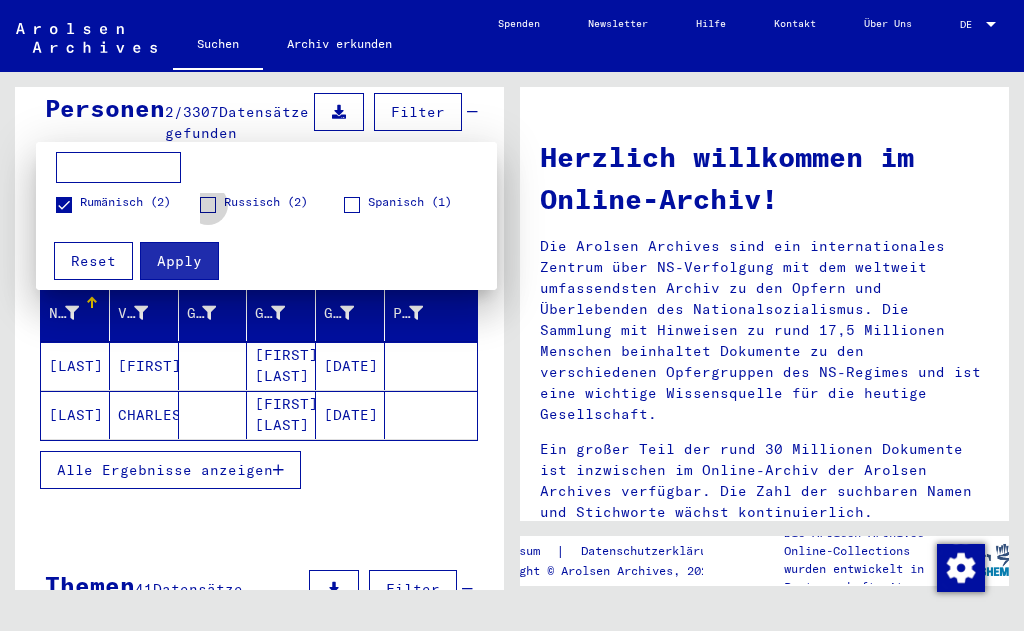 click at bounding box center [208, 205] 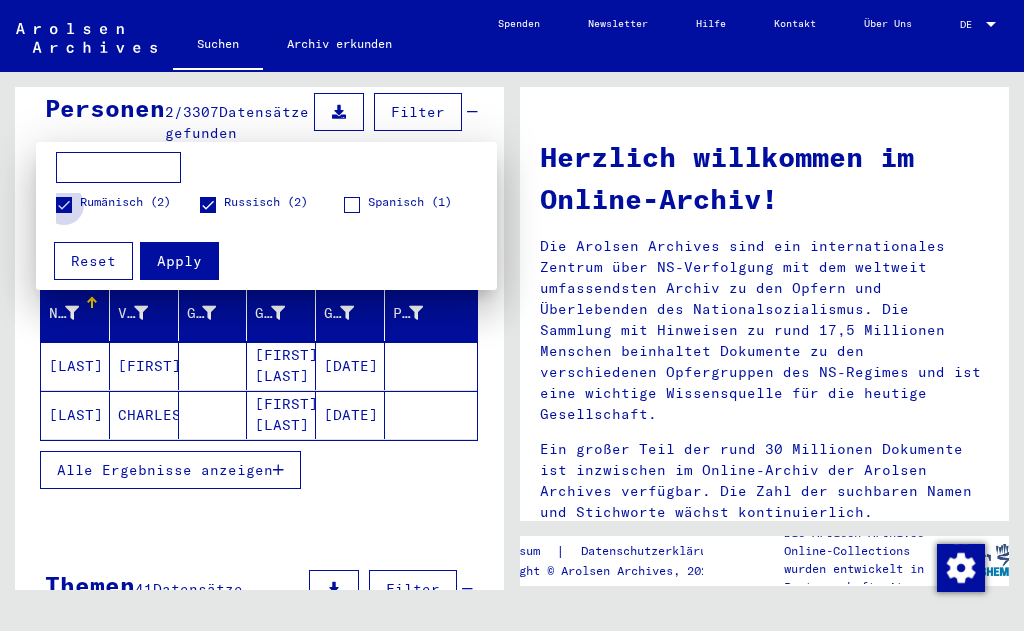 click at bounding box center (64, 205) 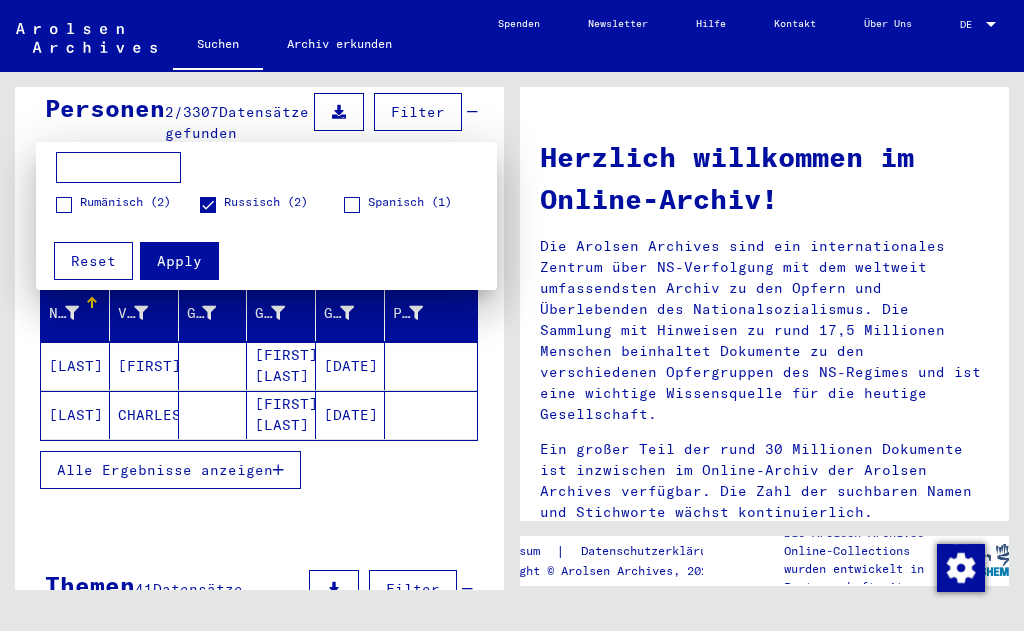 click on "Apply" at bounding box center [179, 261] 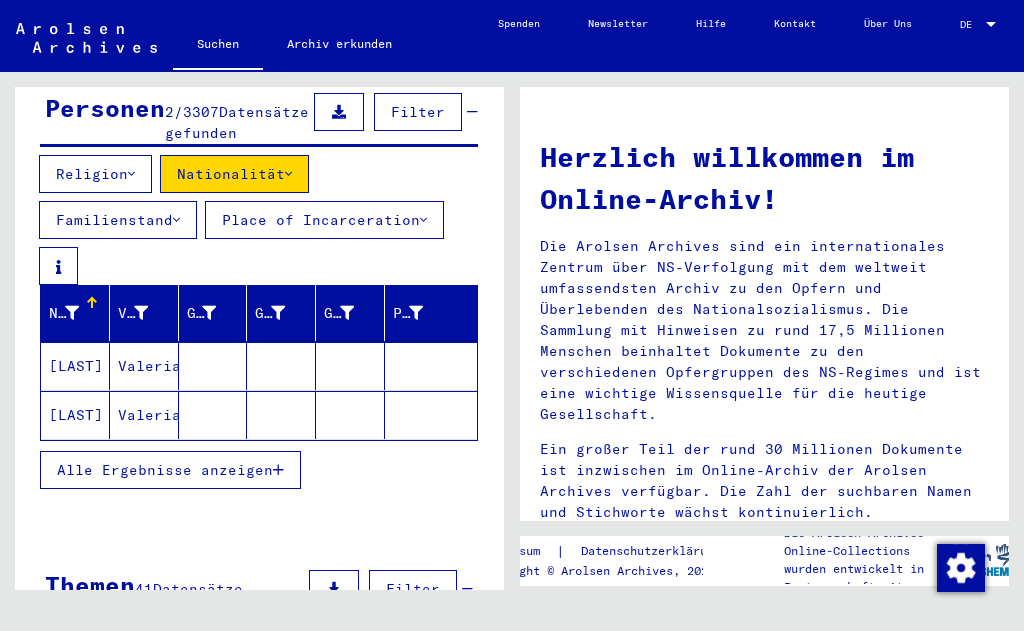 click on "Nationalität" at bounding box center [234, 174] 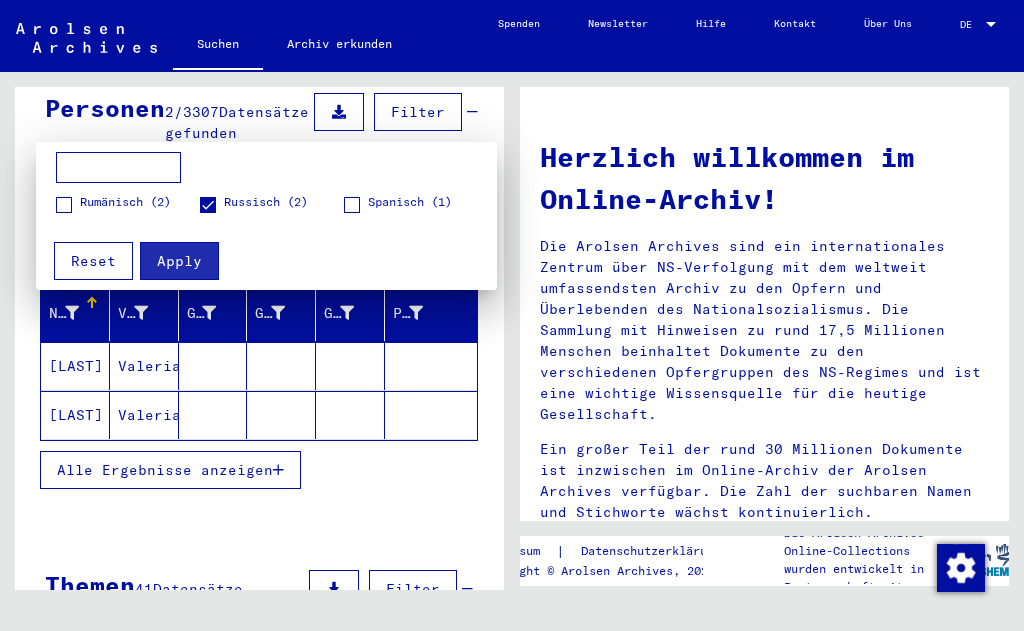 click at bounding box center [208, 205] 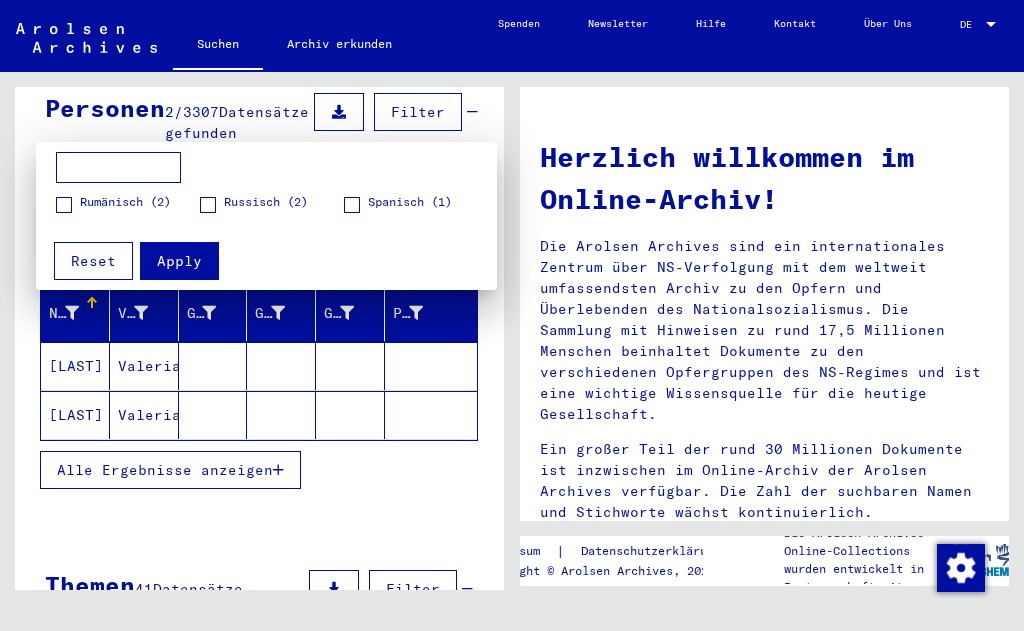 click at bounding box center [352, 205] 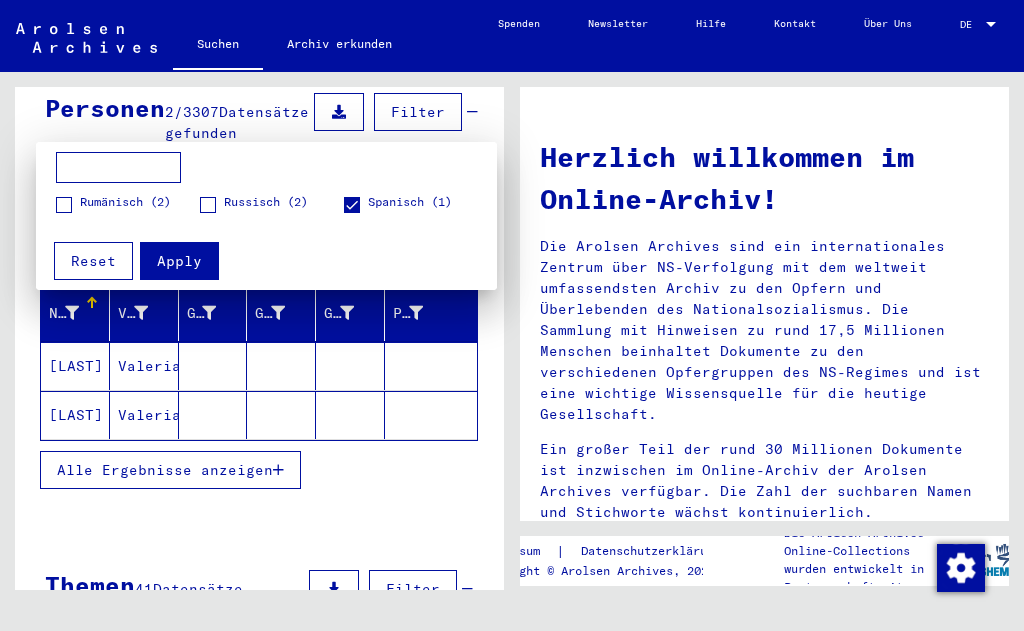 click at bounding box center [512, 315] 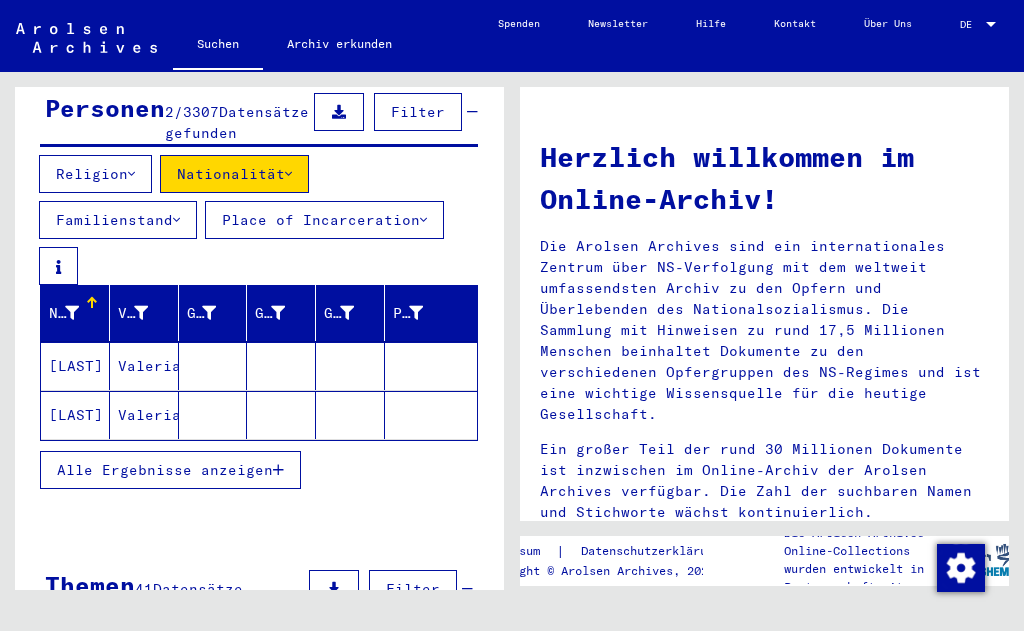 click on "Nationalität" at bounding box center [234, 174] 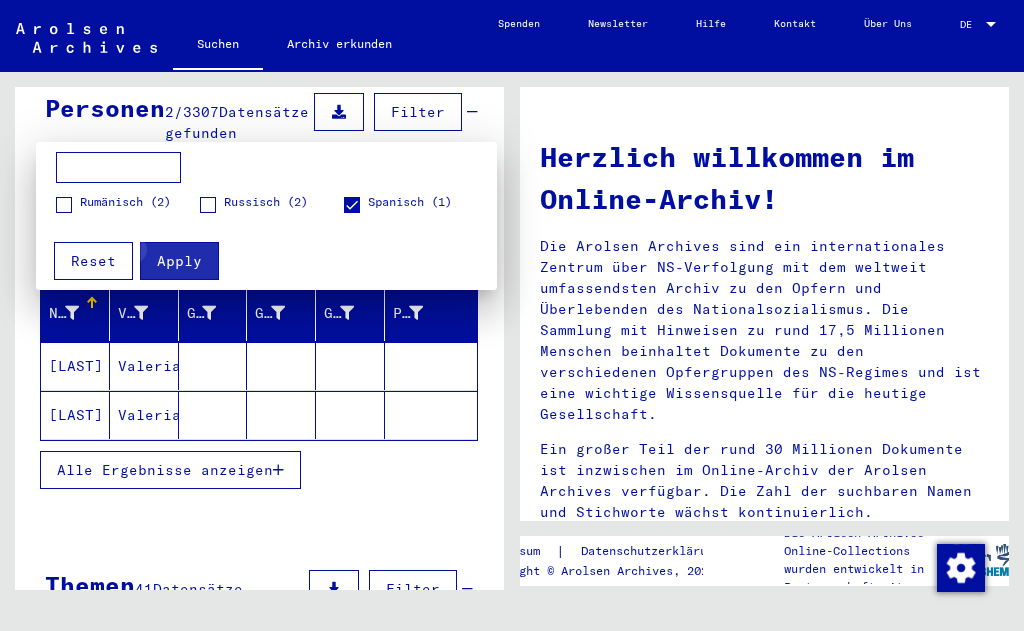 click on "Apply" at bounding box center (179, 261) 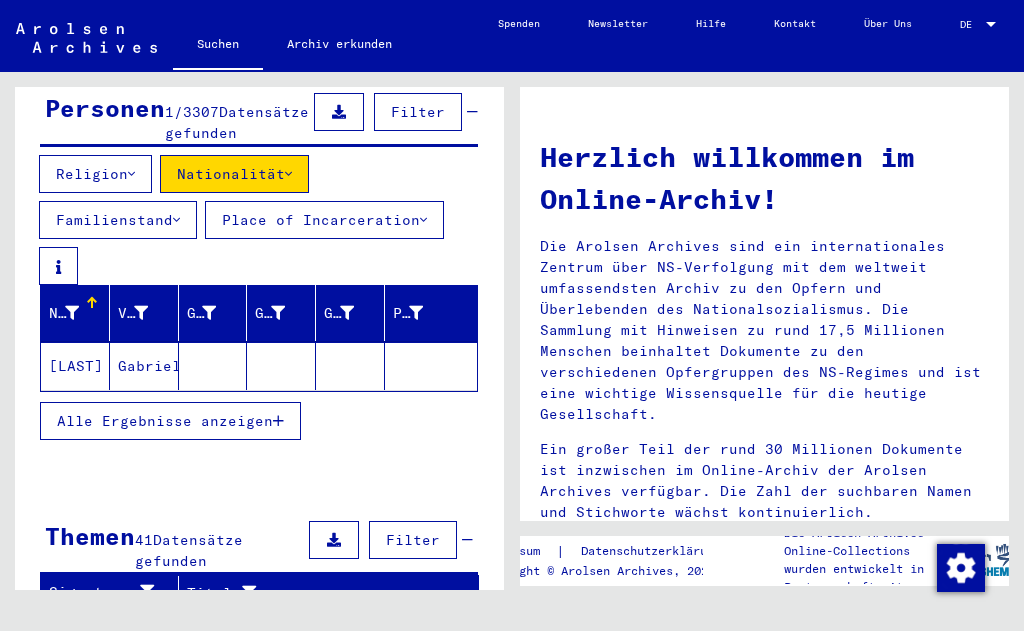 click on "Nationalität" at bounding box center (234, 174) 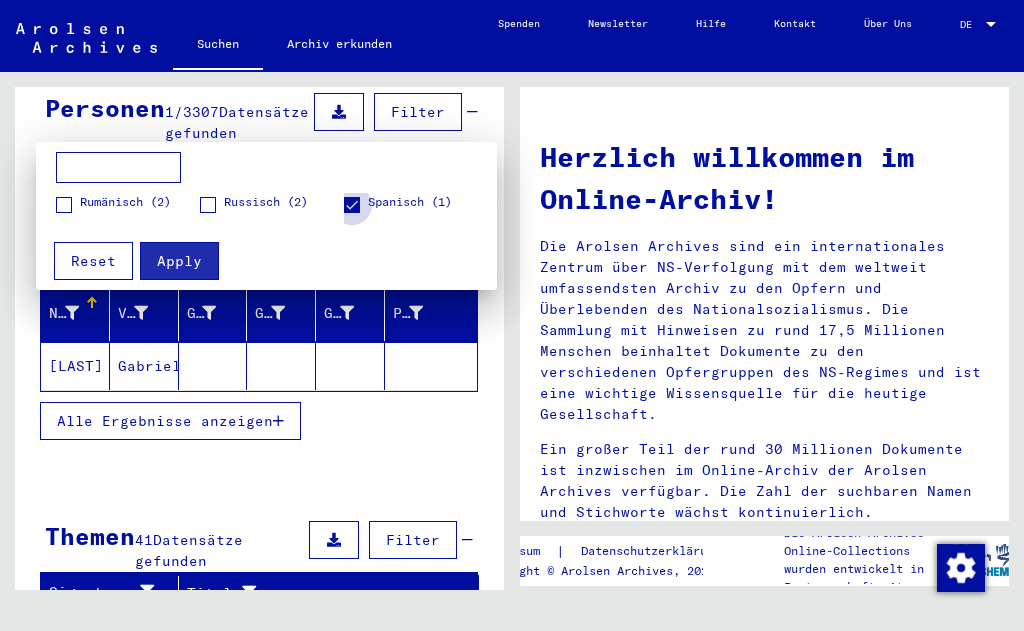 click at bounding box center [352, 205] 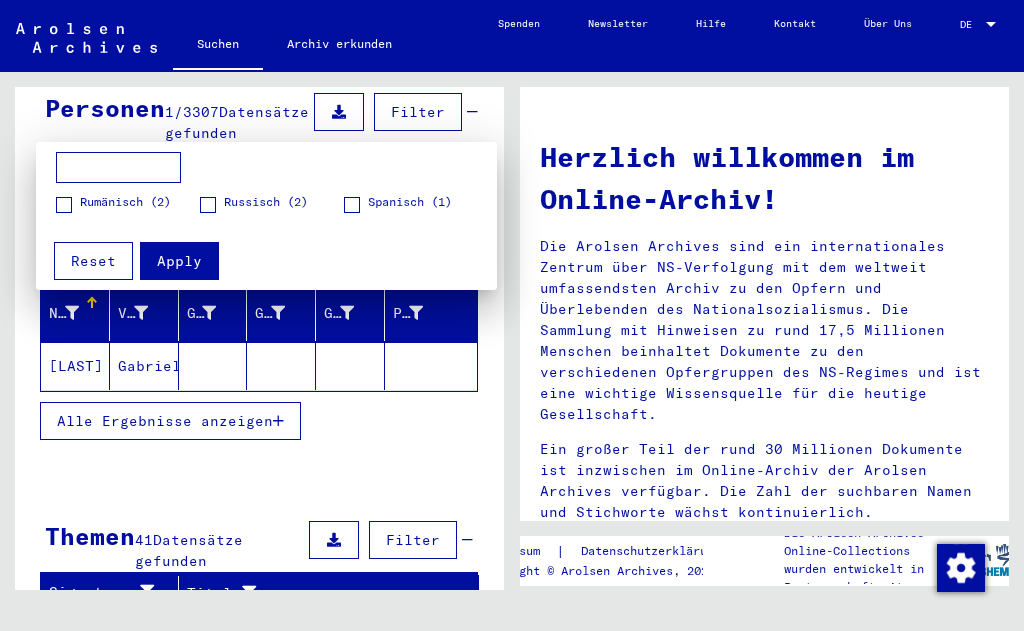 click at bounding box center [512, 315] 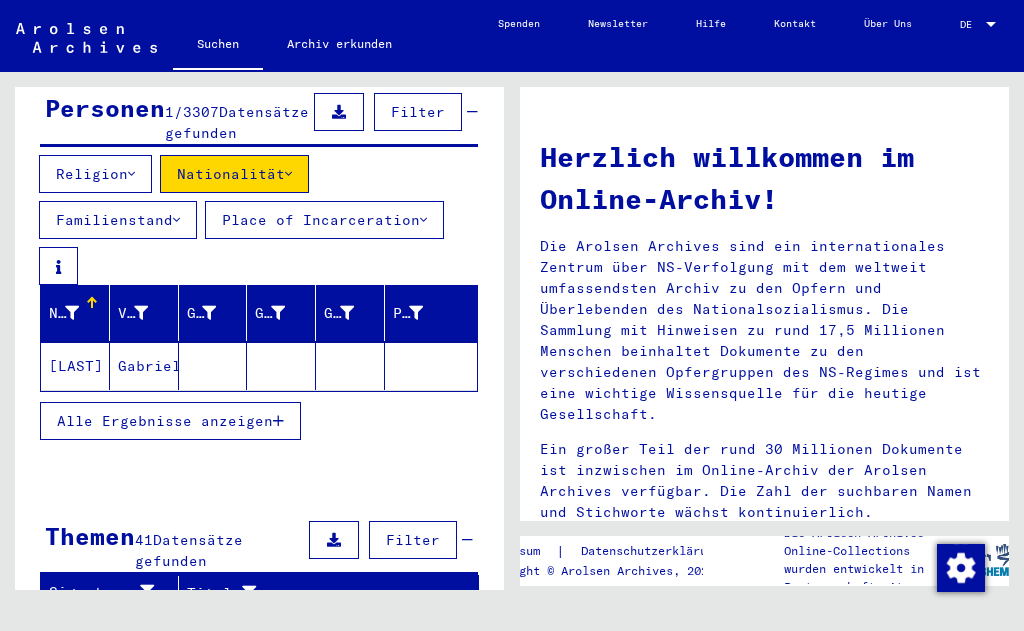 click on "Familienstand" at bounding box center (95, 174) 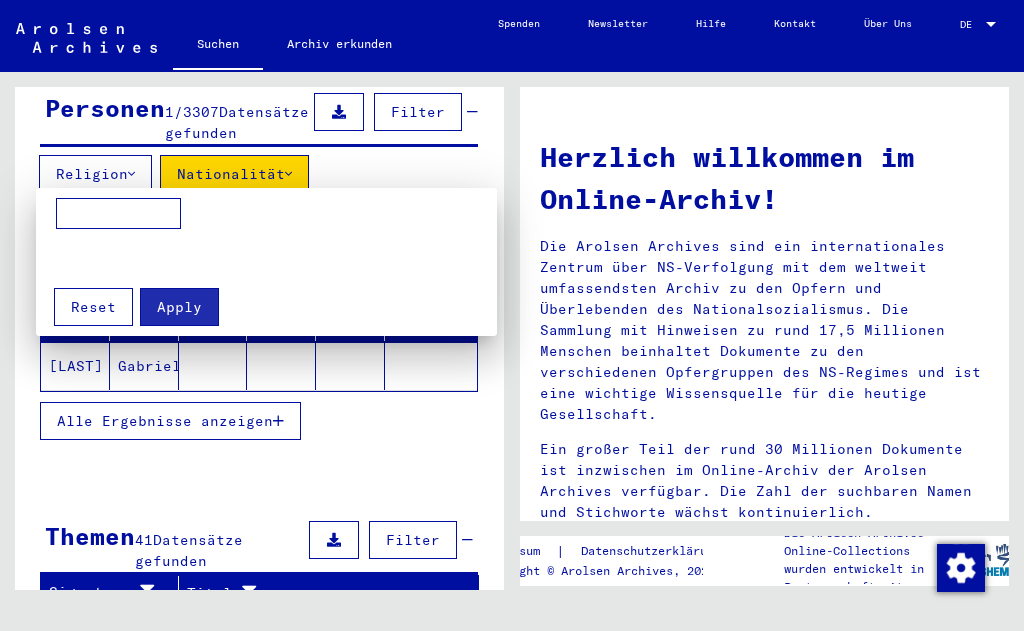 click at bounding box center (512, 315) 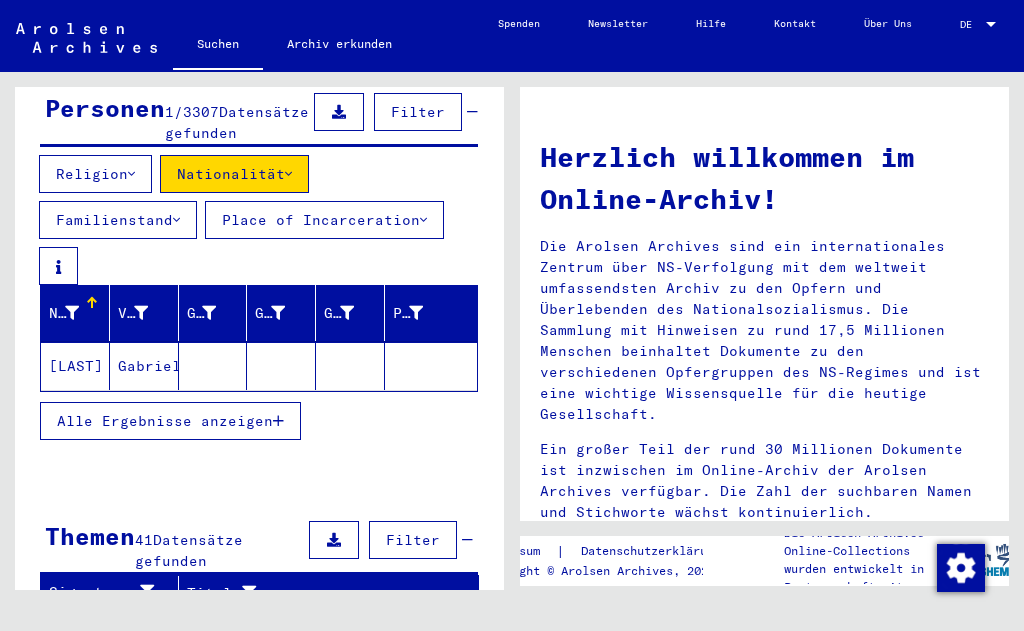 click on "Religion" at bounding box center [95, 174] 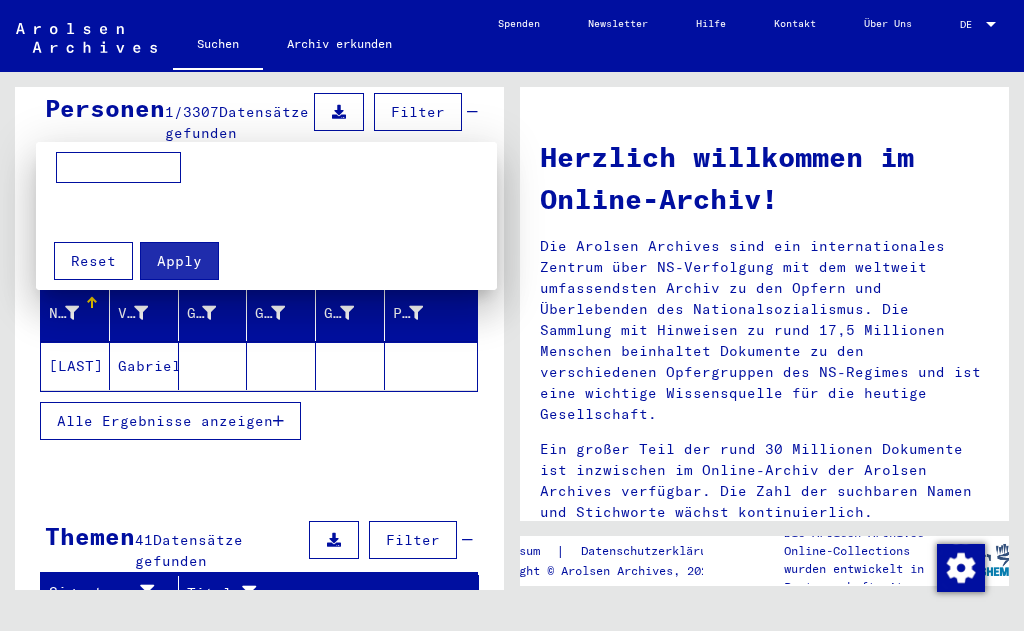 click at bounding box center (512, 315) 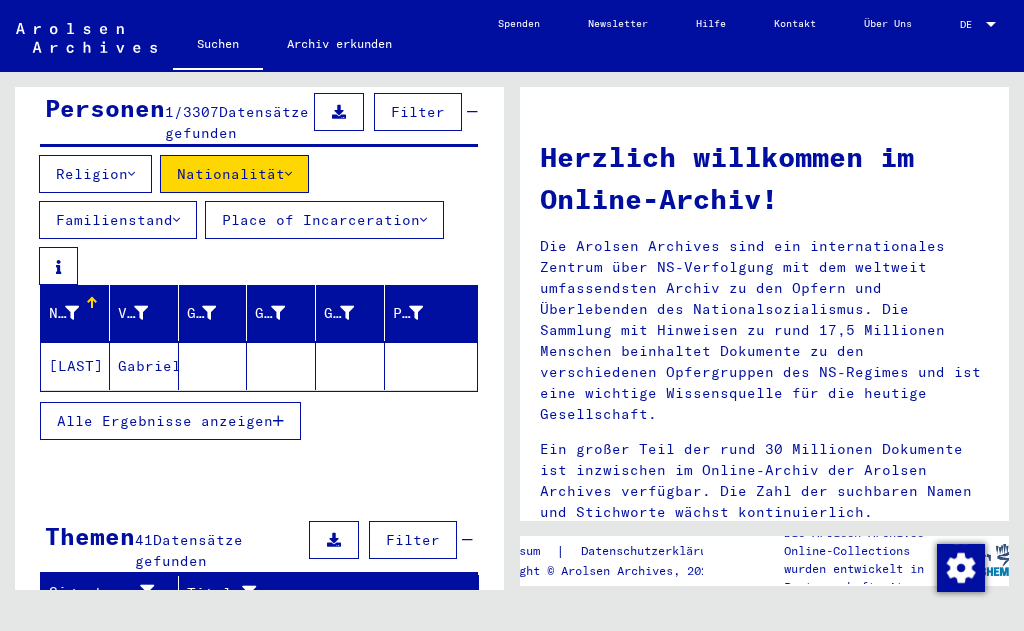 click on "Nationalität" at bounding box center [234, 174] 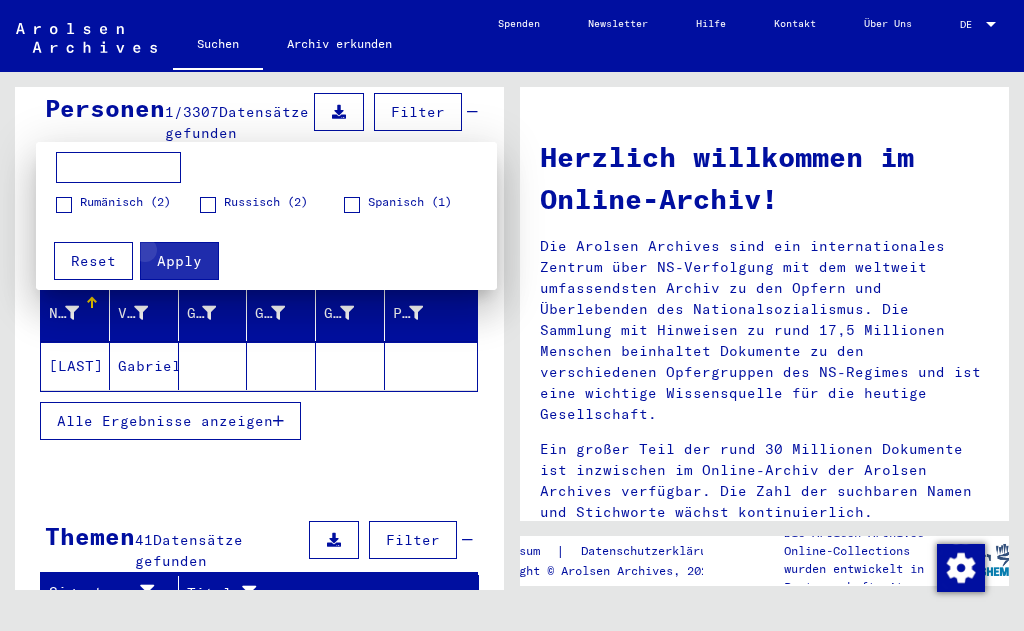 click on "Apply" at bounding box center (179, 261) 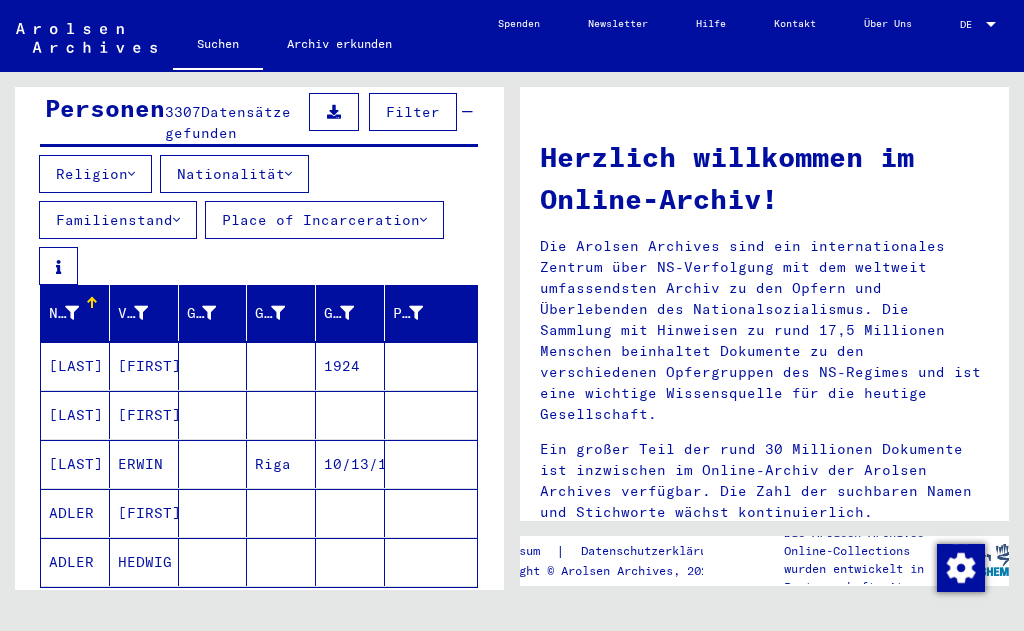click on "Familienstand" at bounding box center [95, 174] 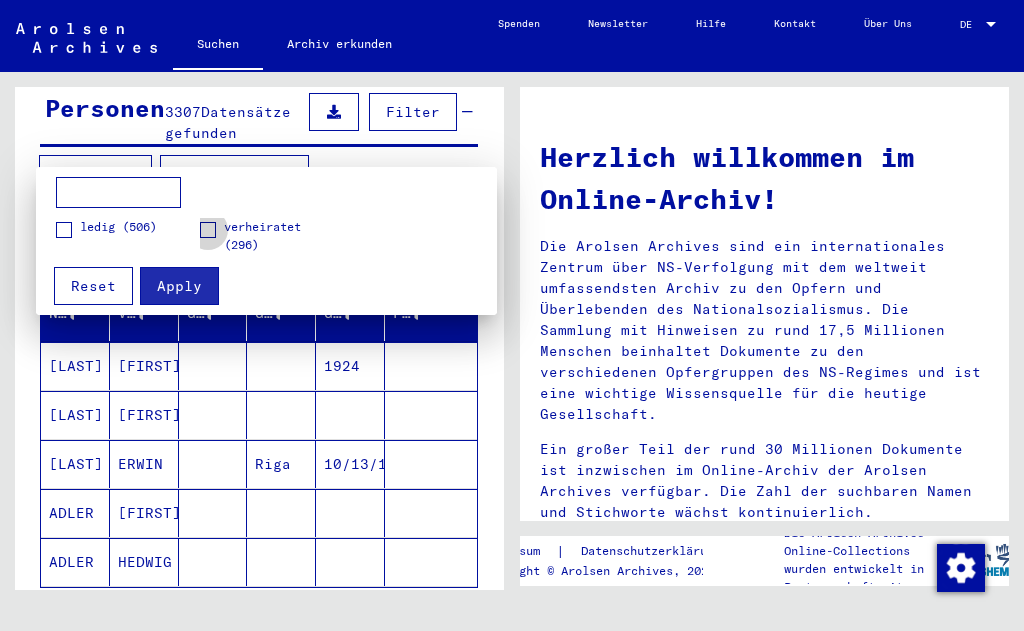click at bounding box center (208, 230) 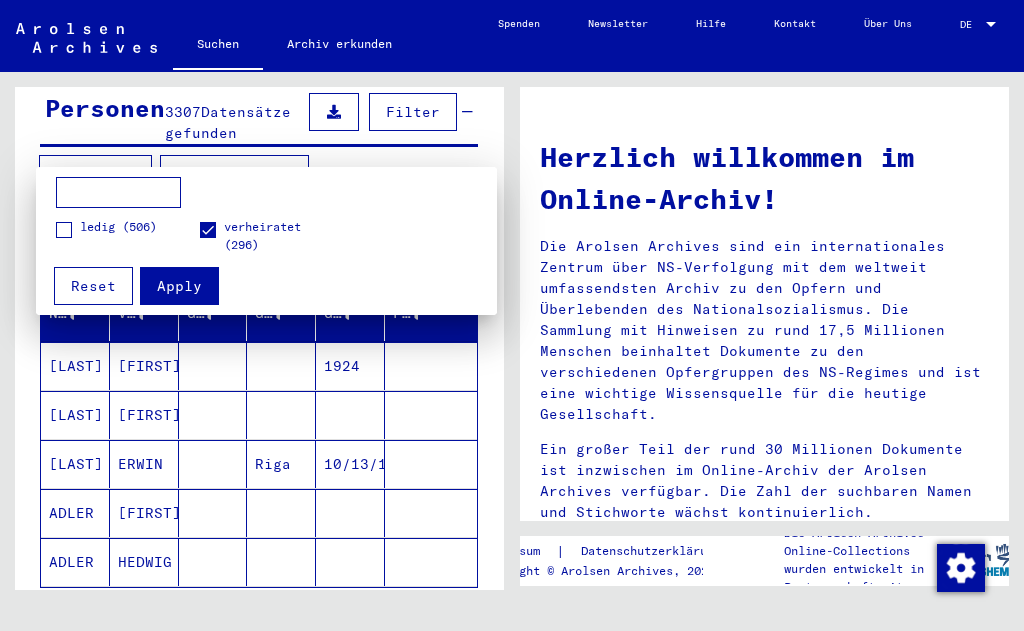 click on "Apply" at bounding box center (179, 286) 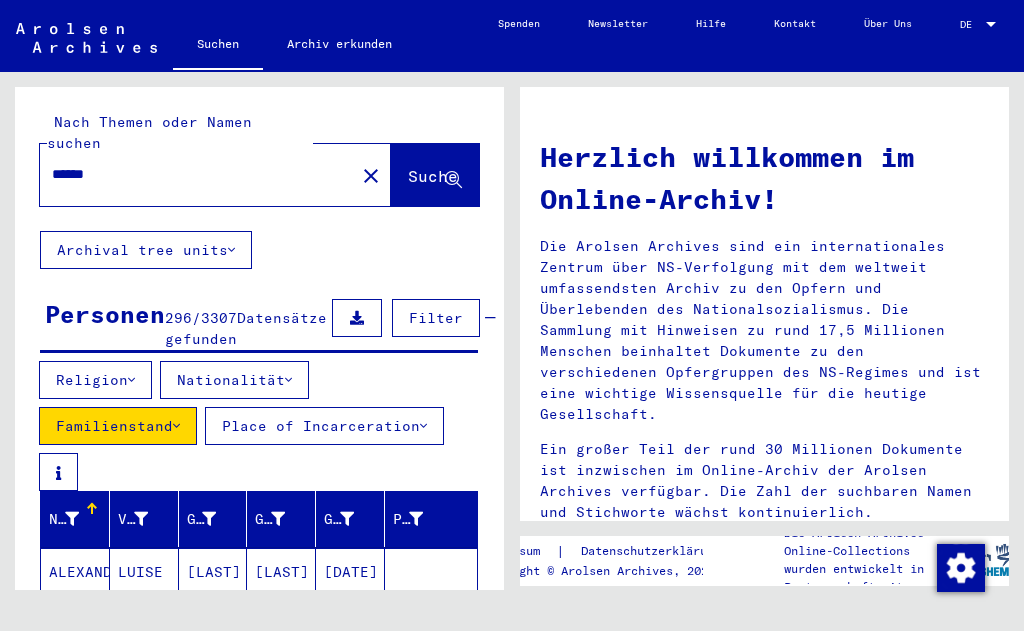 scroll, scrollTop: 0, scrollLeft: 0, axis: both 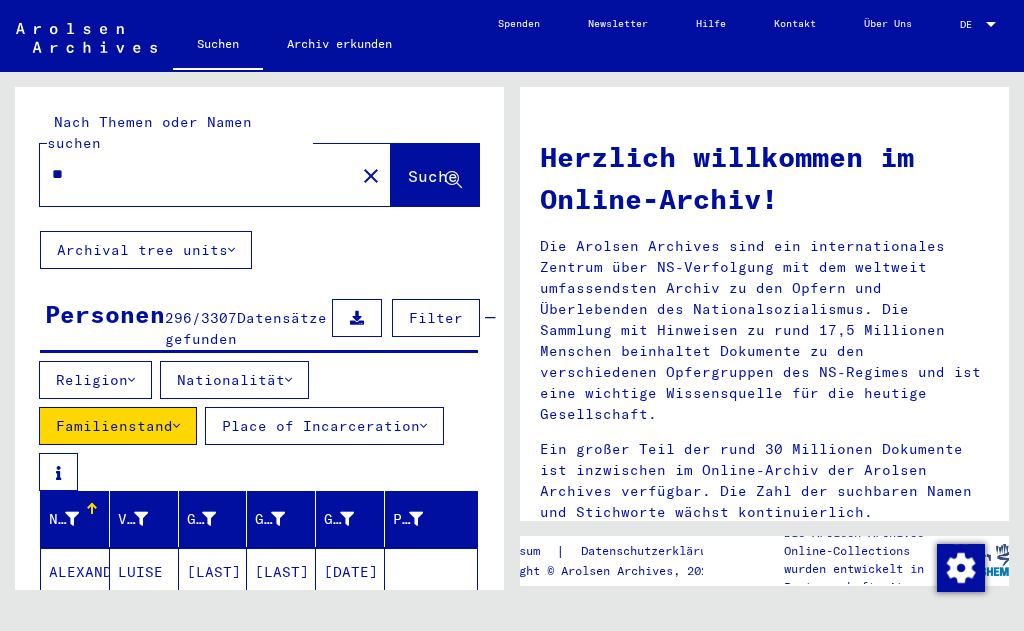 type on "*" 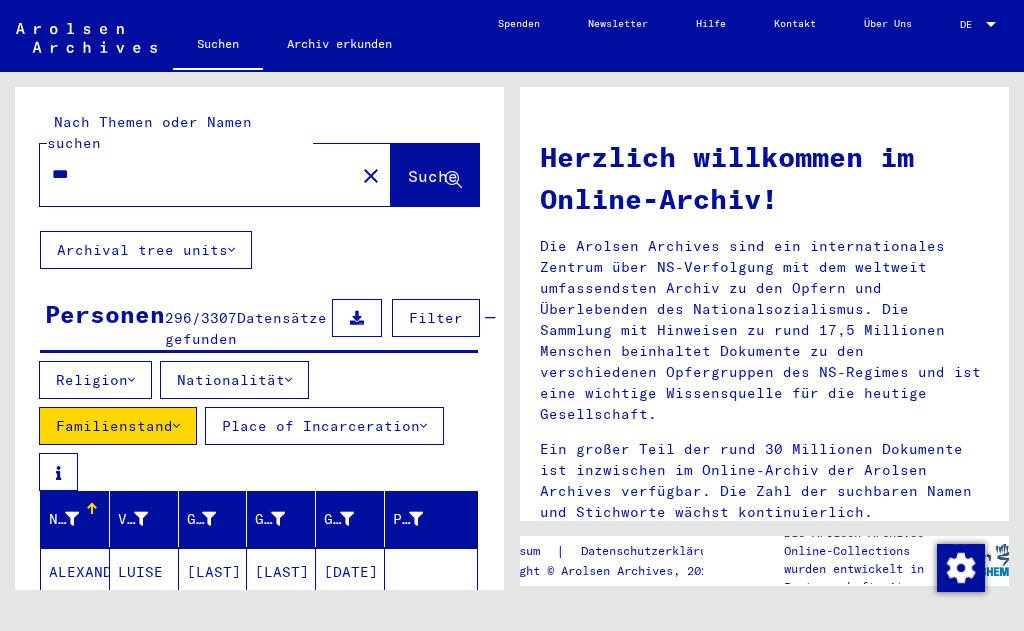 type on "****" 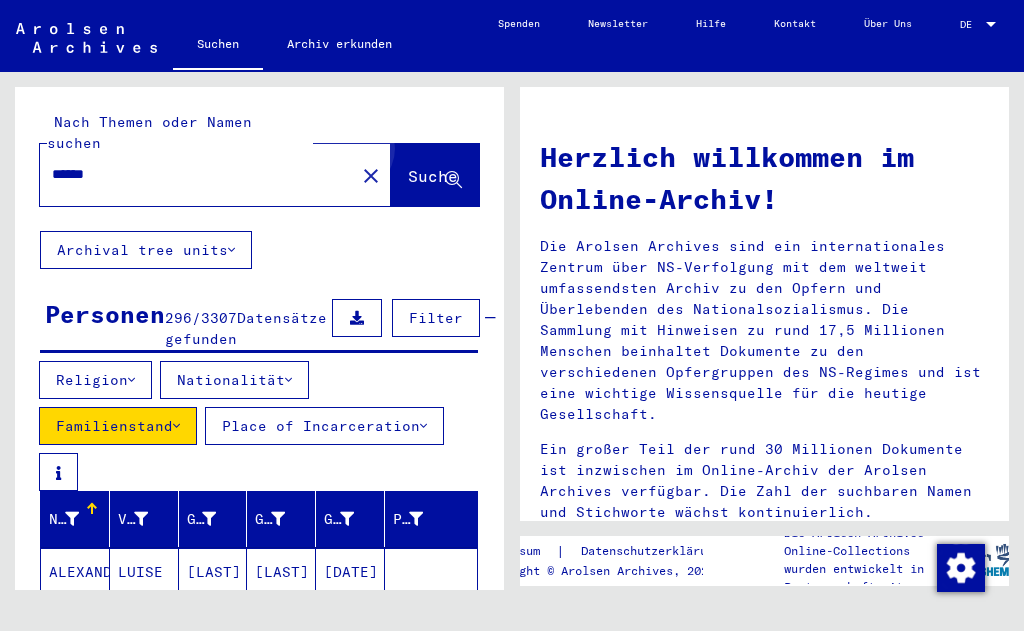 click on "Suche" at bounding box center (433, 176) 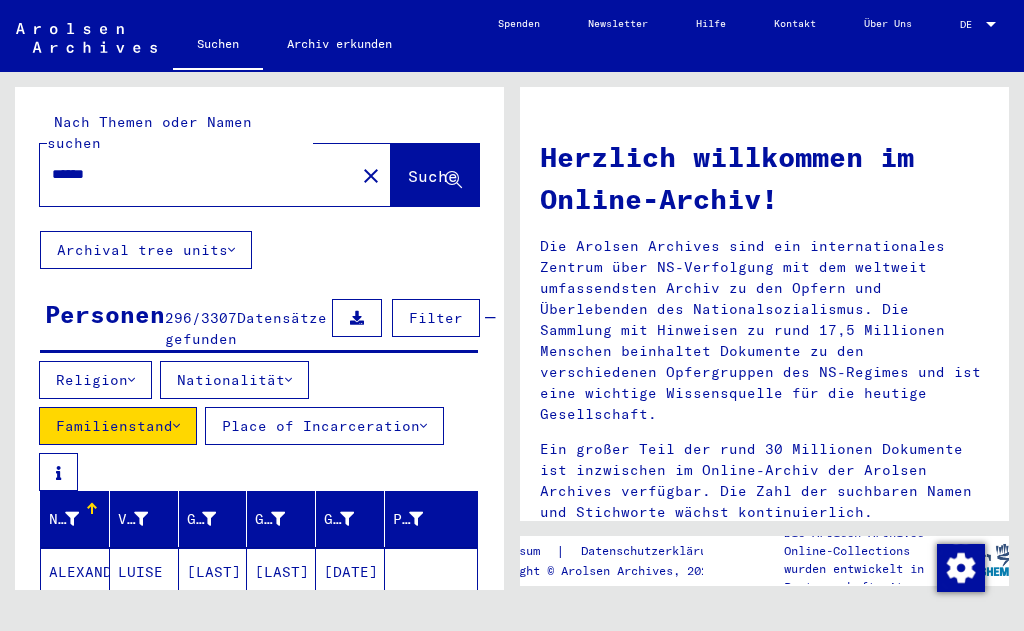 click on "Familienstand" at bounding box center [118, 426] 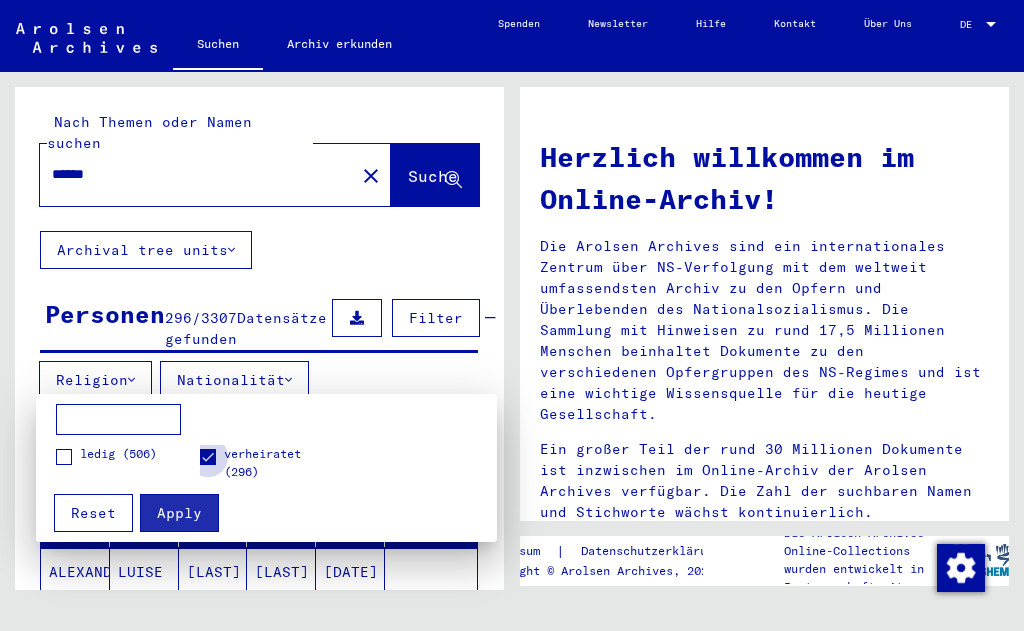 click at bounding box center [208, 457] 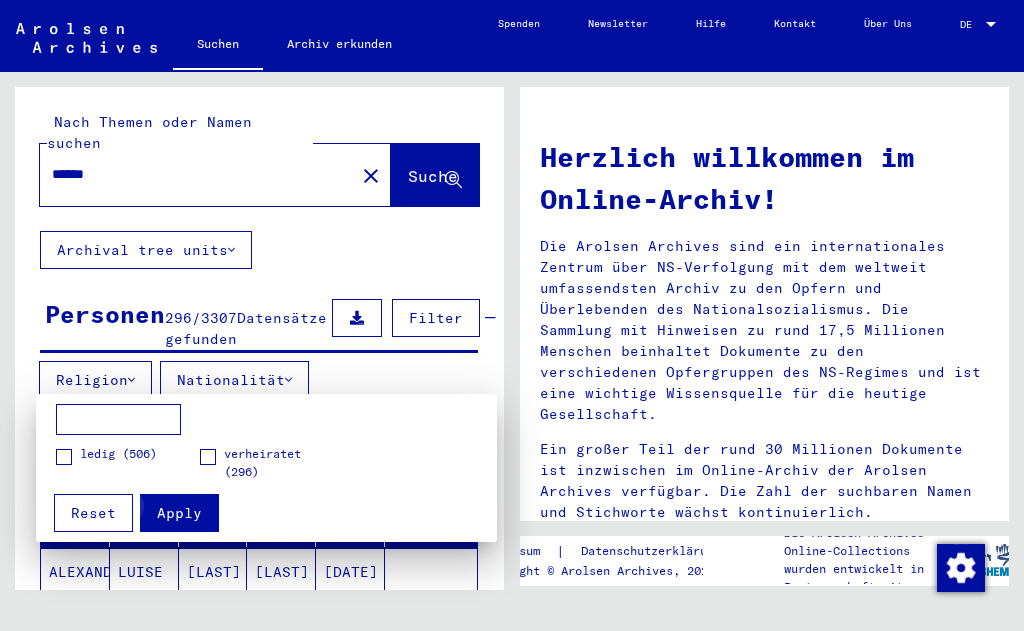 click on "Apply" at bounding box center [179, 513] 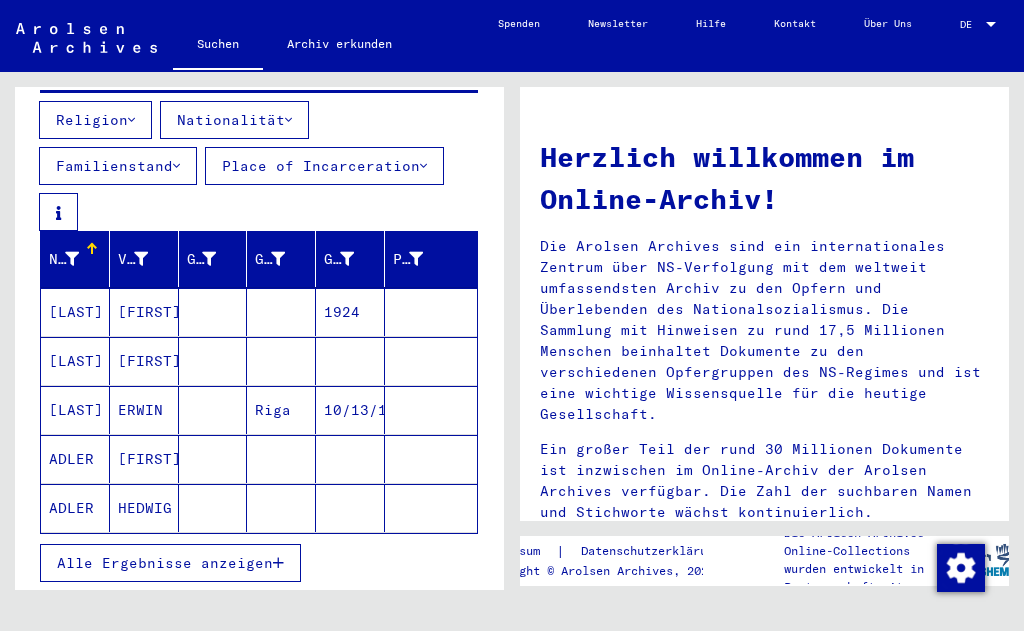 scroll, scrollTop: 261, scrollLeft: 0, axis: vertical 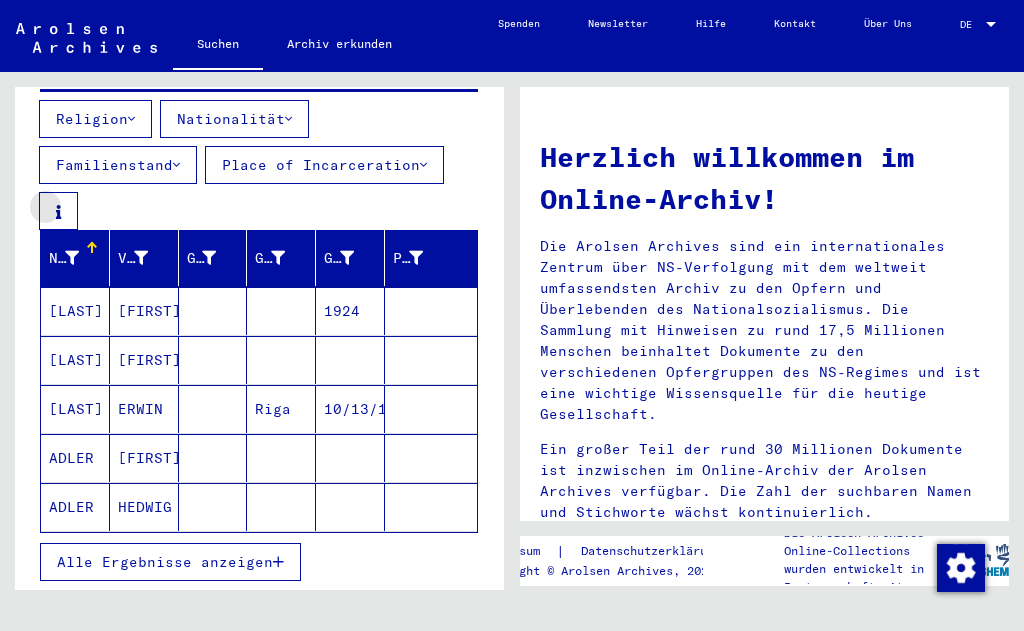click at bounding box center [58, 211] 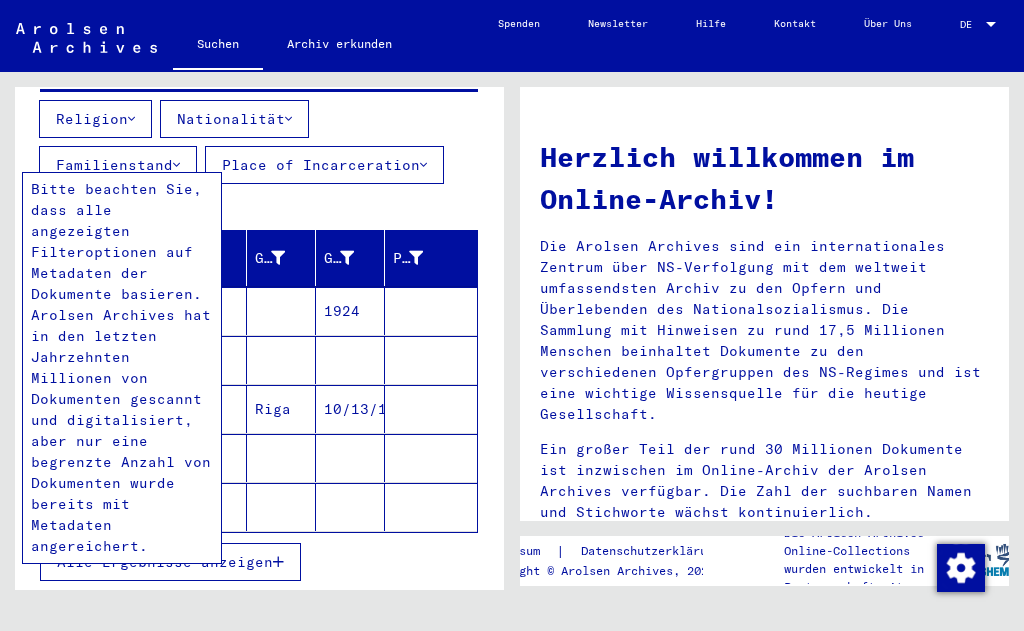 click at bounding box center [58, 211] 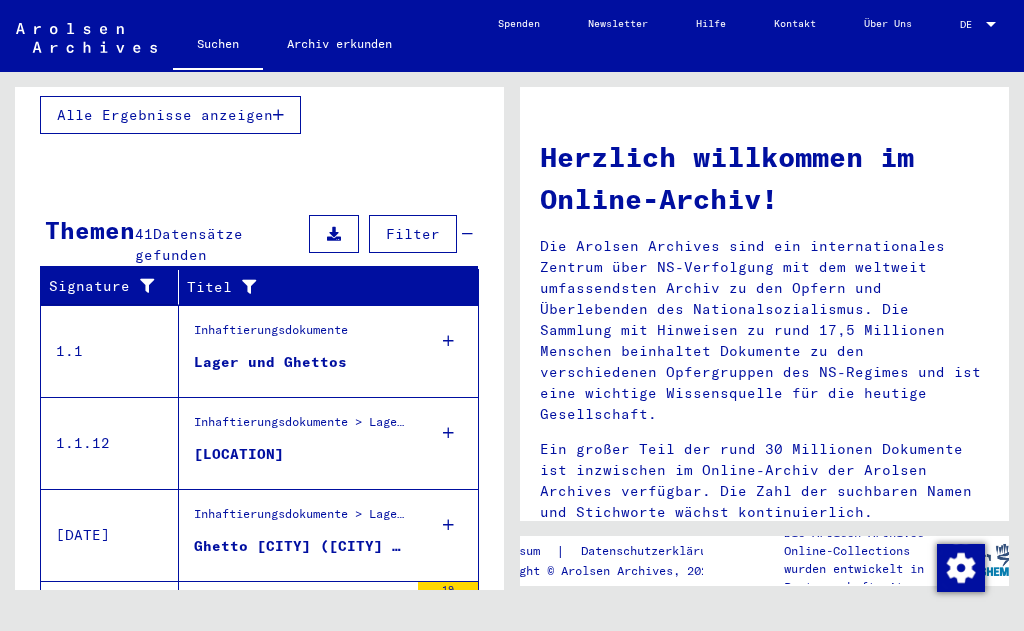scroll, scrollTop: 708, scrollLeft: 0, axis: vertical 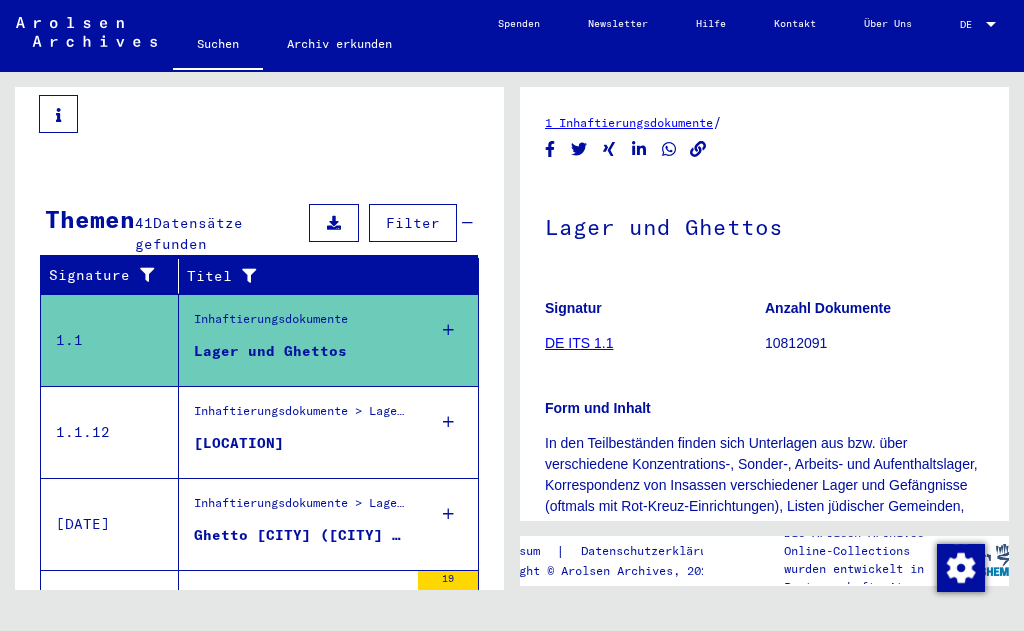 click on "Filter" at bounding box center (413, 223) 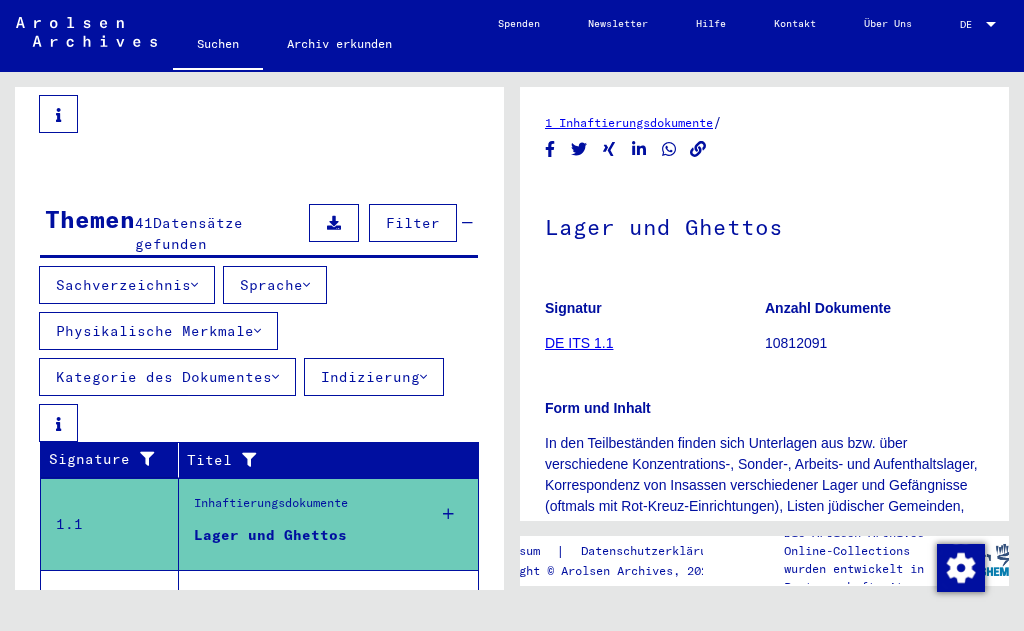 scroll, scrollTop: 0, scrollLeft: 0, axis: both 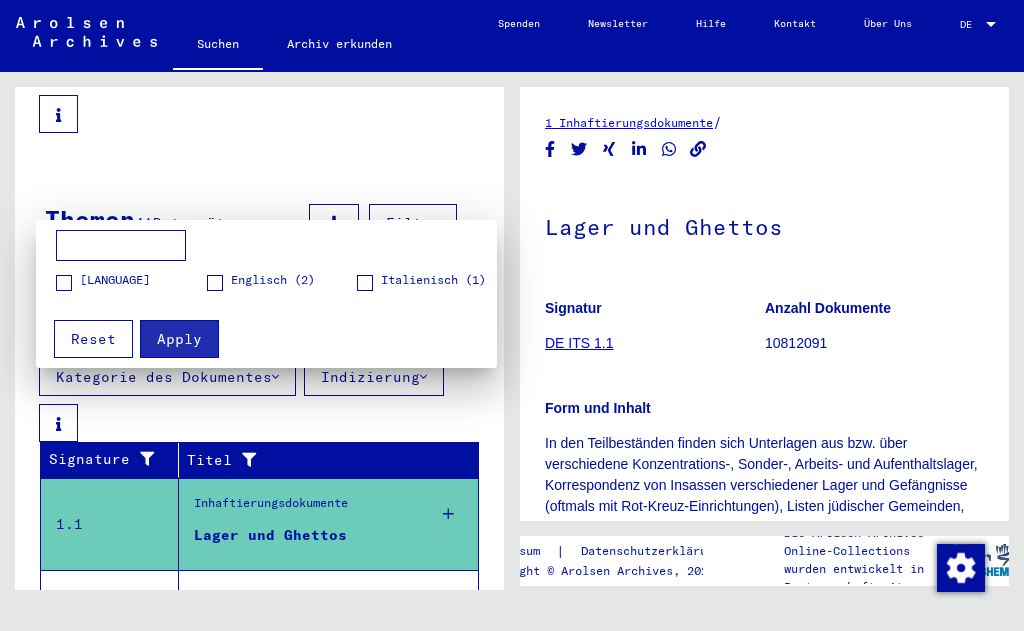 click at bounding box center (64, 283) 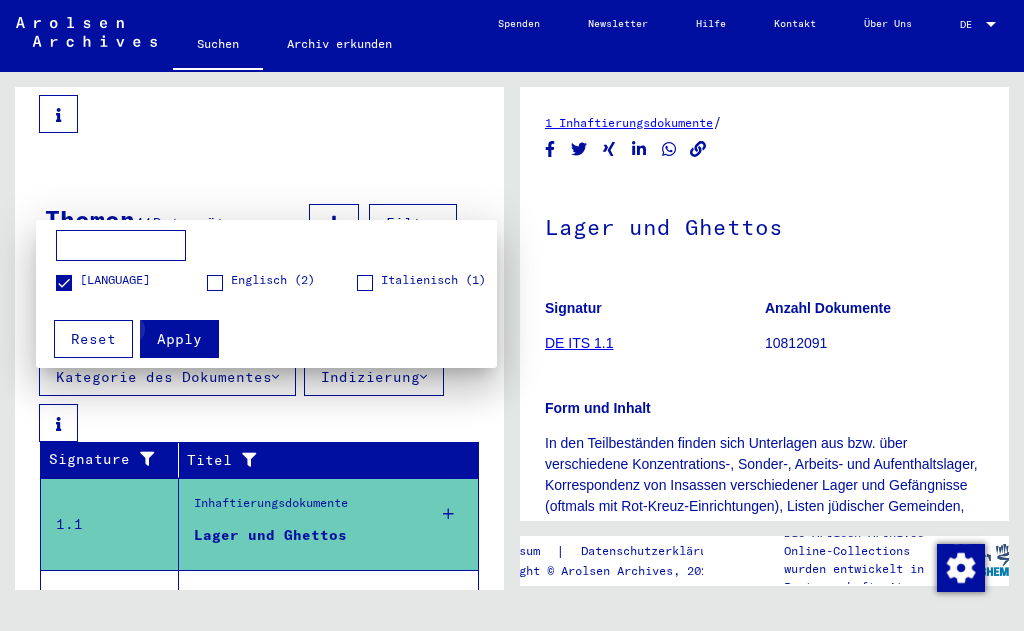 click on "Apply" at bounding box center [179, 339] 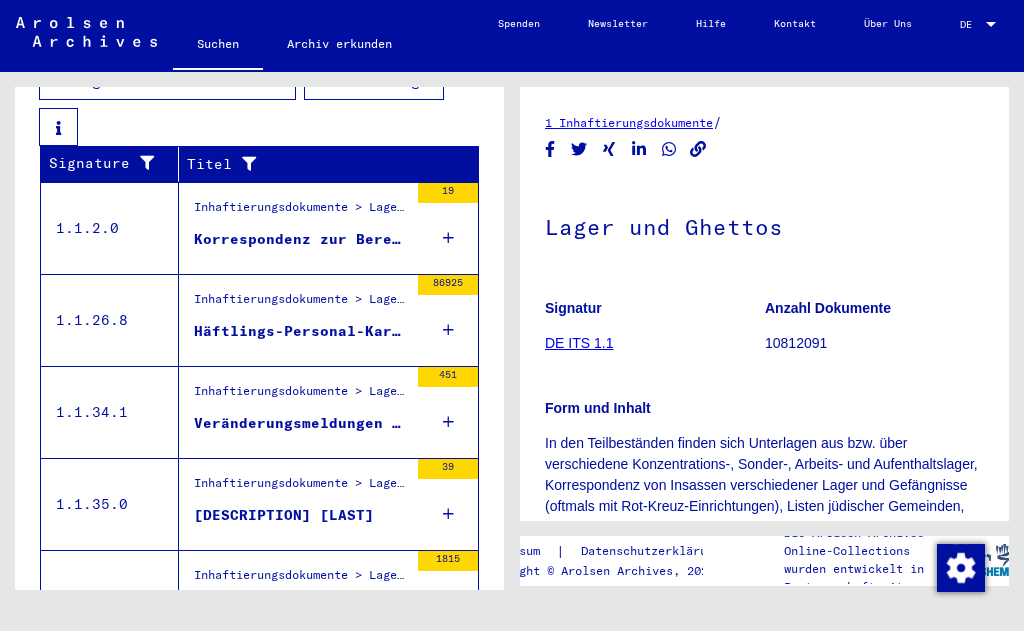 scroll, scrollTop: 645, scrollLeft: 0, axis: vertical 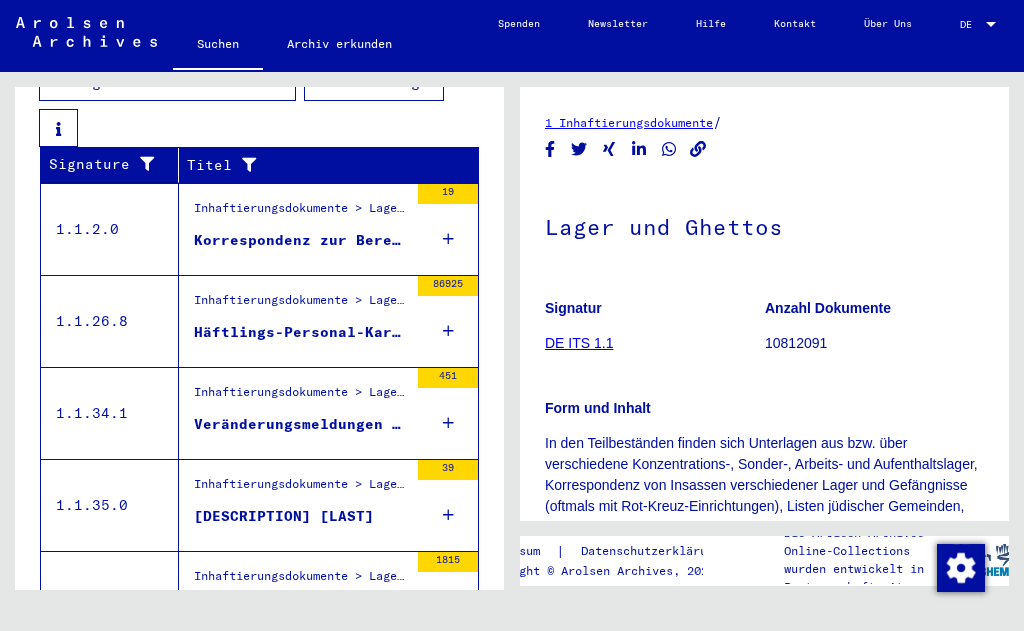click on "Häftlings-Personal-Karten Mauthausen" at bounding box center (301, 240) 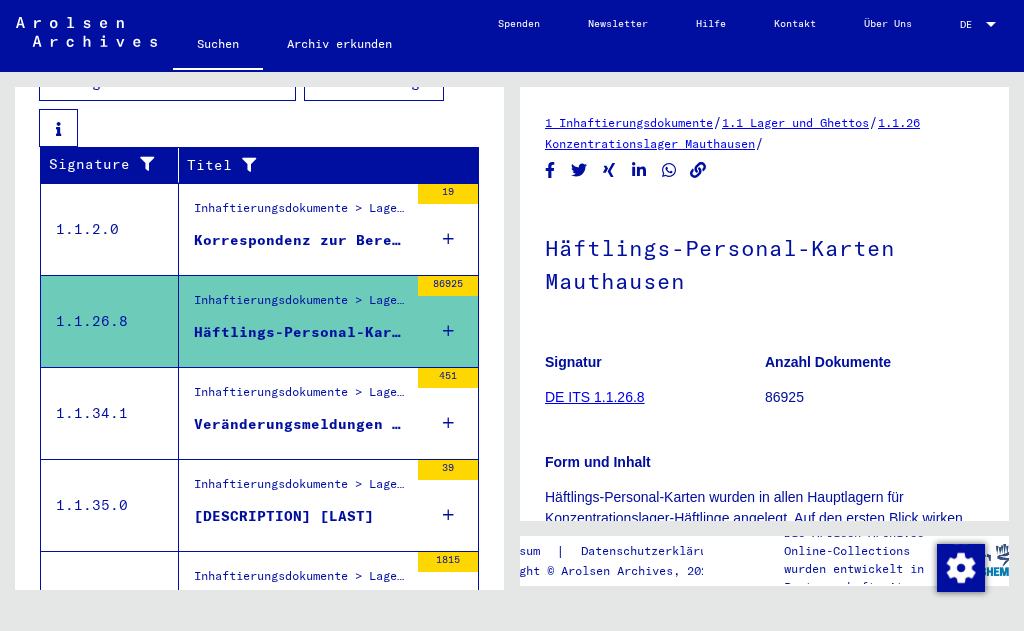 scroll, scrollTop: 65, scrollLeft: -28, axis: both 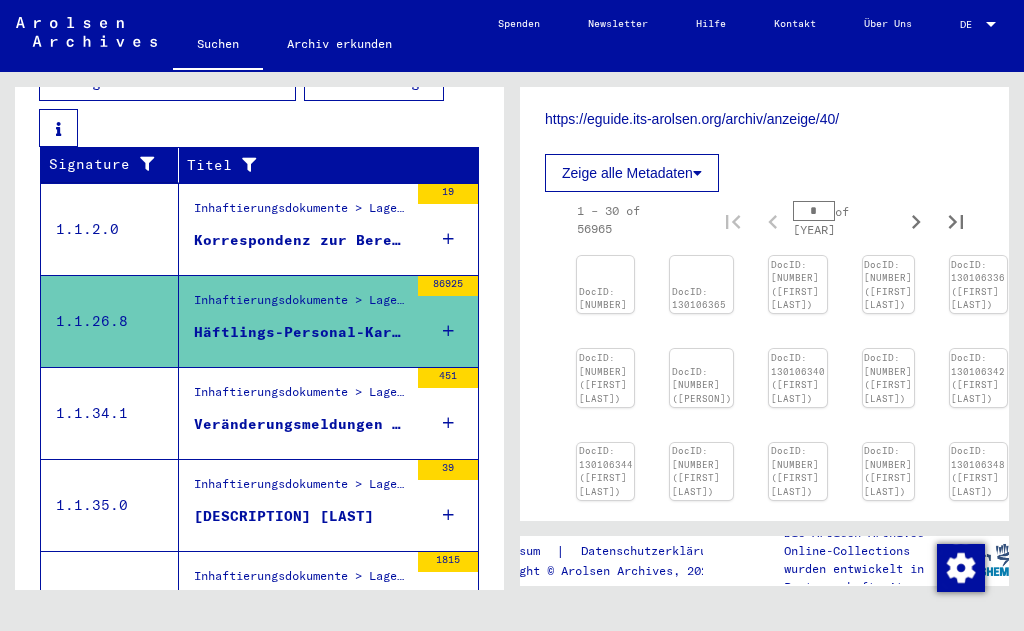 click at bounding box center (605, 256) 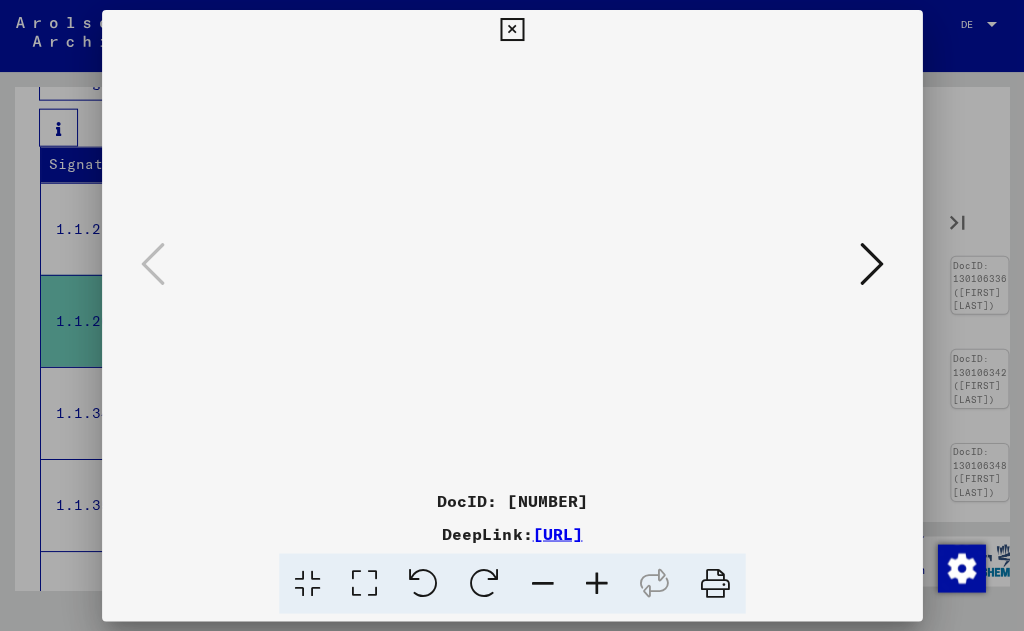 click at bounding box center (872, 264) 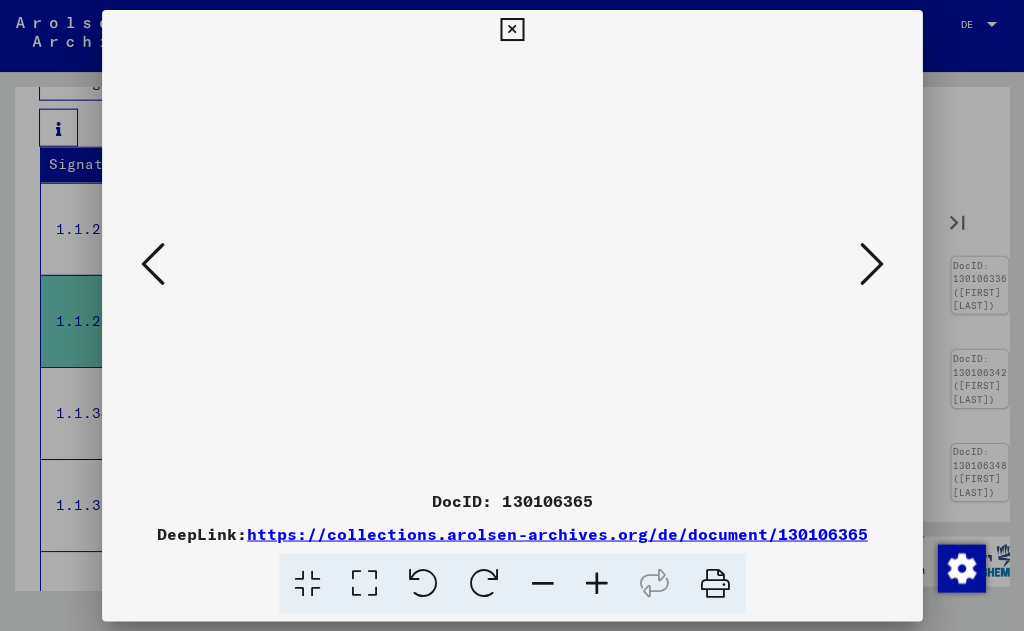 click at bounding box center (872, 265) 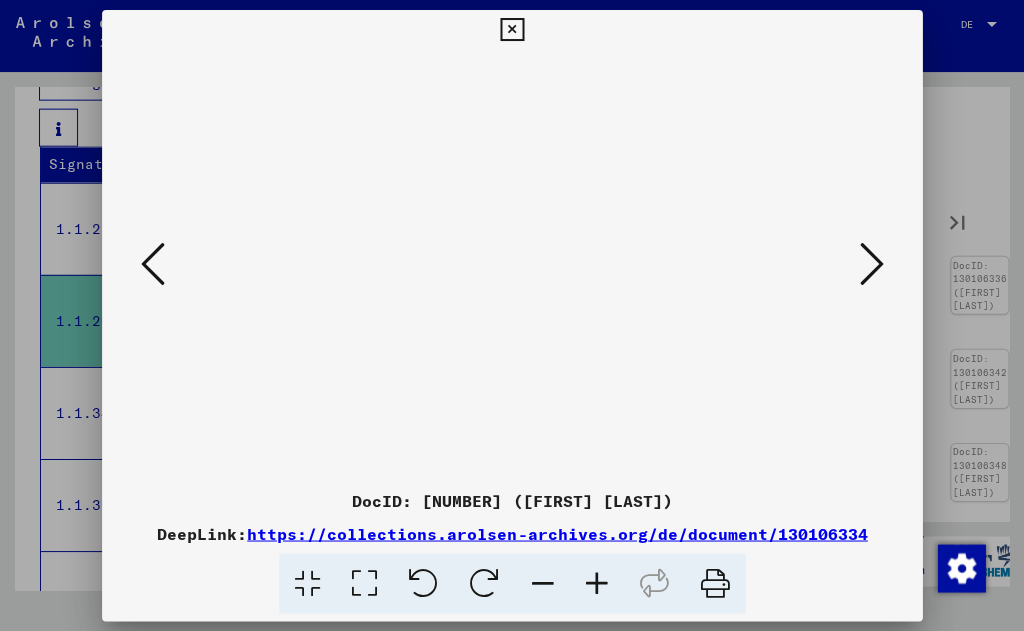 click at bounding box center (872, 264) 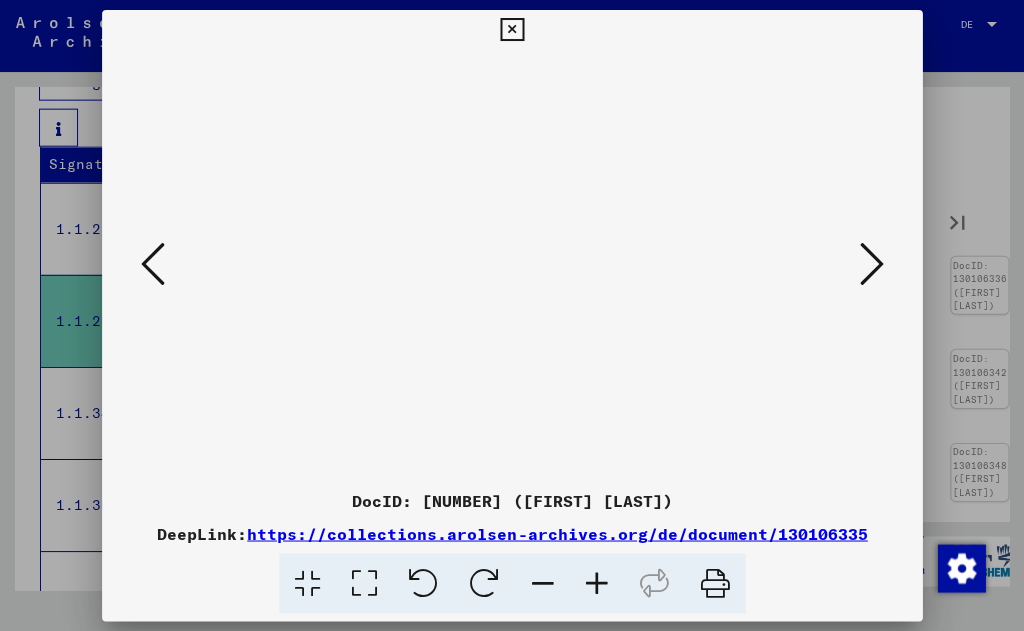 click at bounding box center [872, 264] 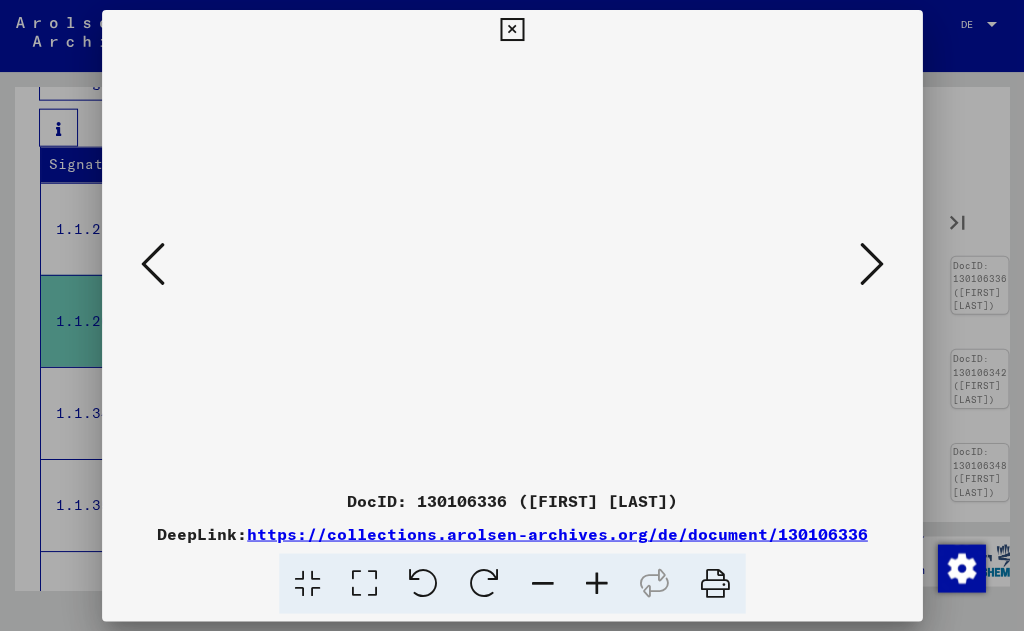 click at bounding box center (872, 264) 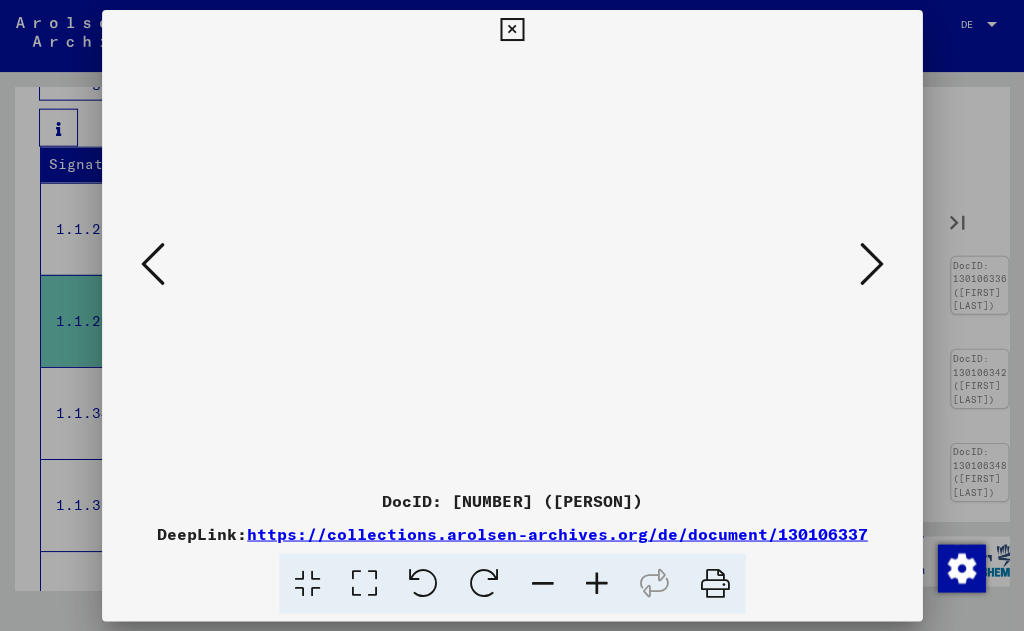 click at bounding box center [872, 264] 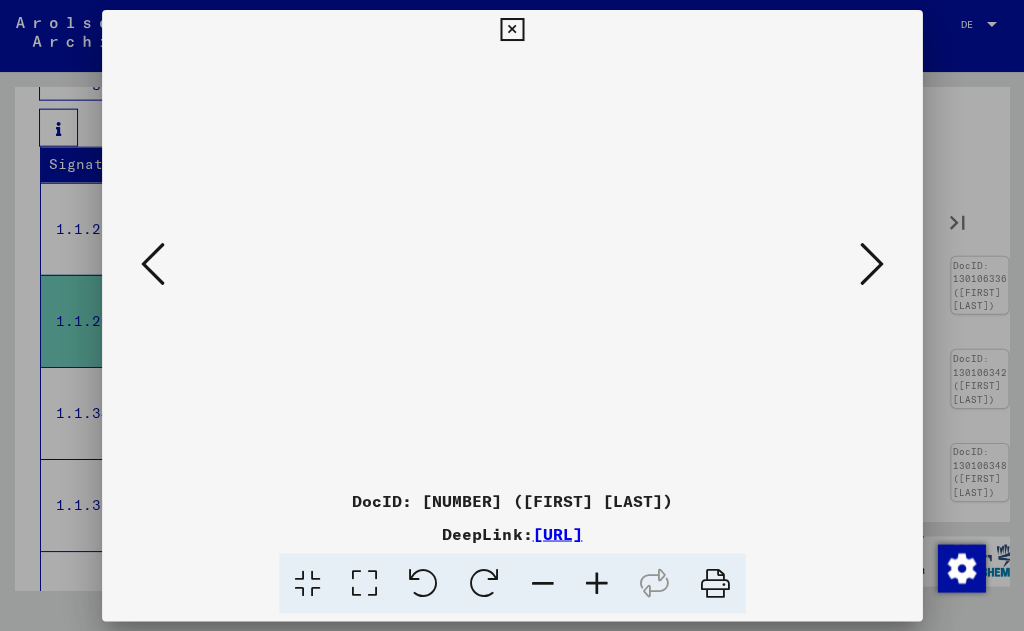 click at bounding box center [872, 264] 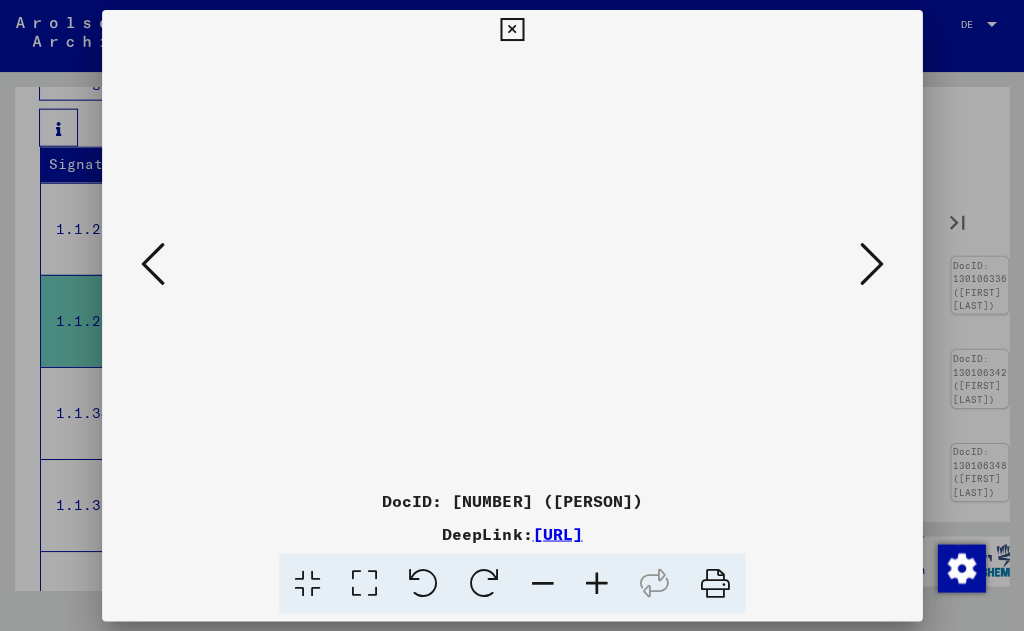 click at bounding box center (872, 264) 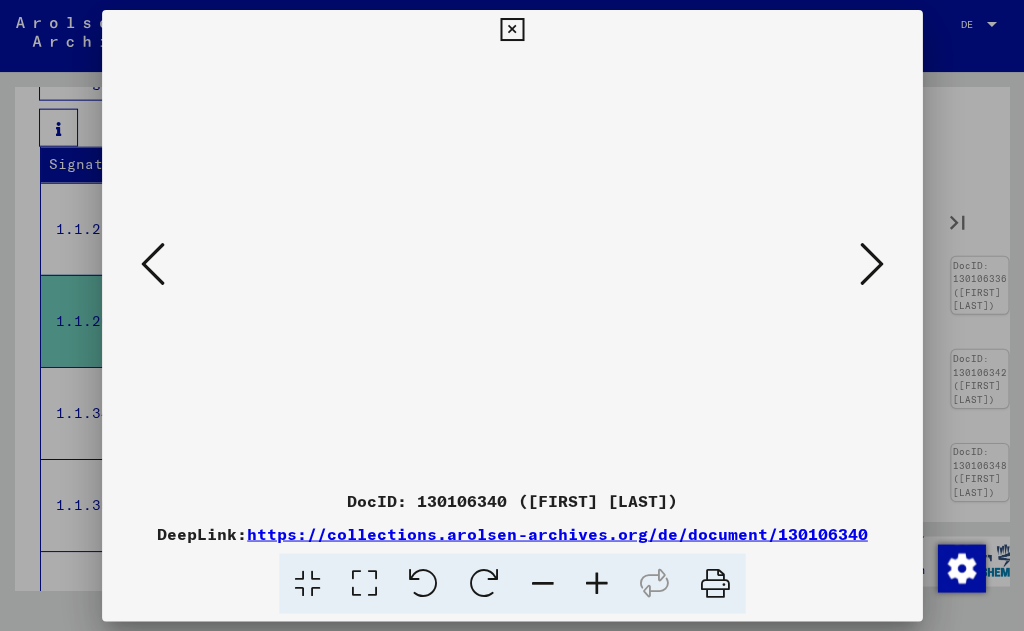 click at bounding box center (872, 264) 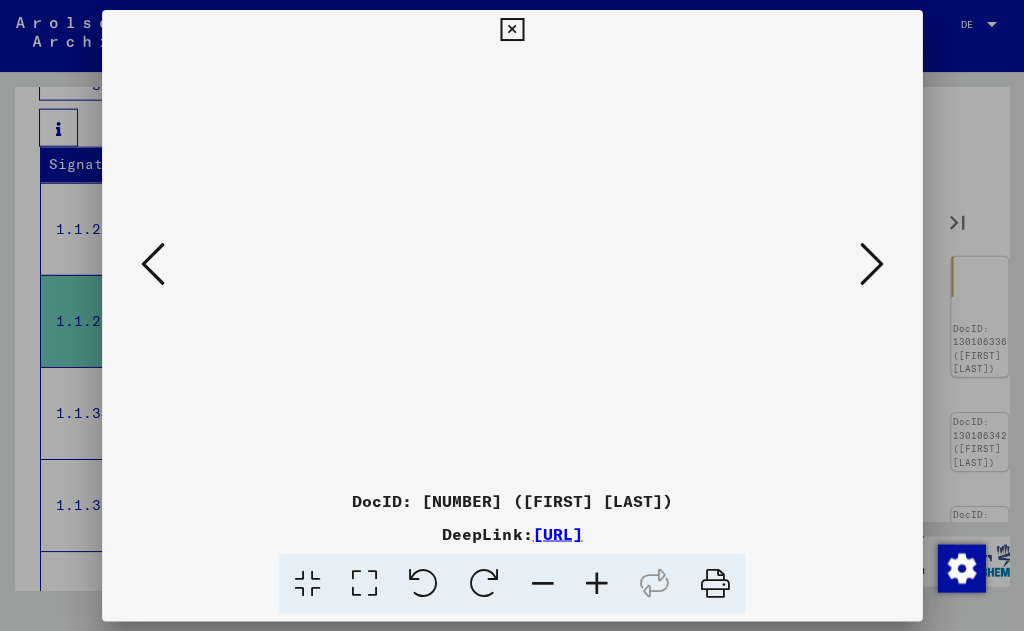 click at bounding box center (872, 264) 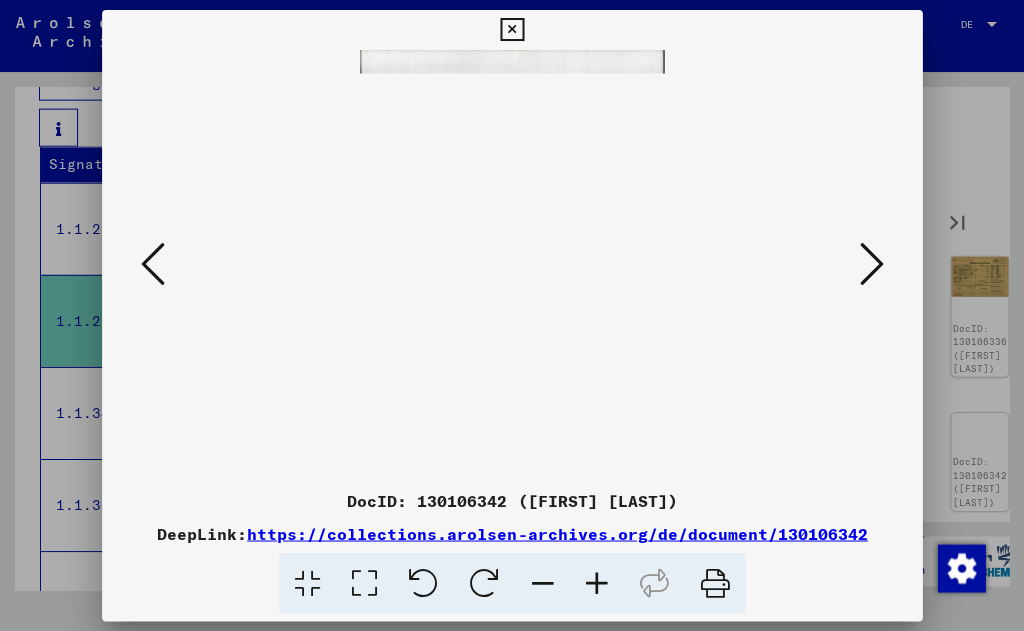 click at bounding box center (872, 264) 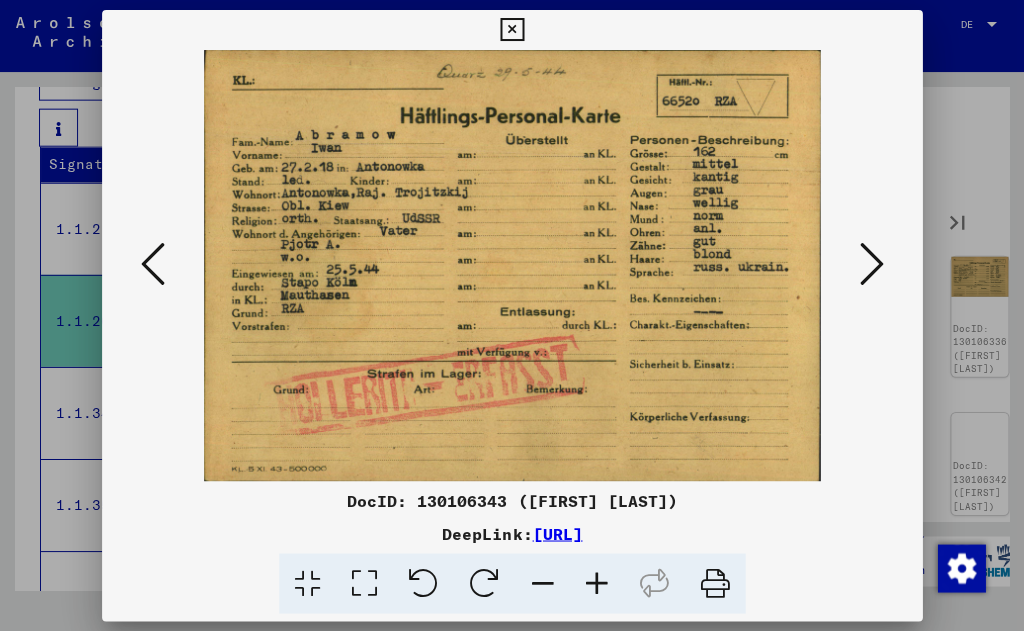 click at bounding box center [872, 264] 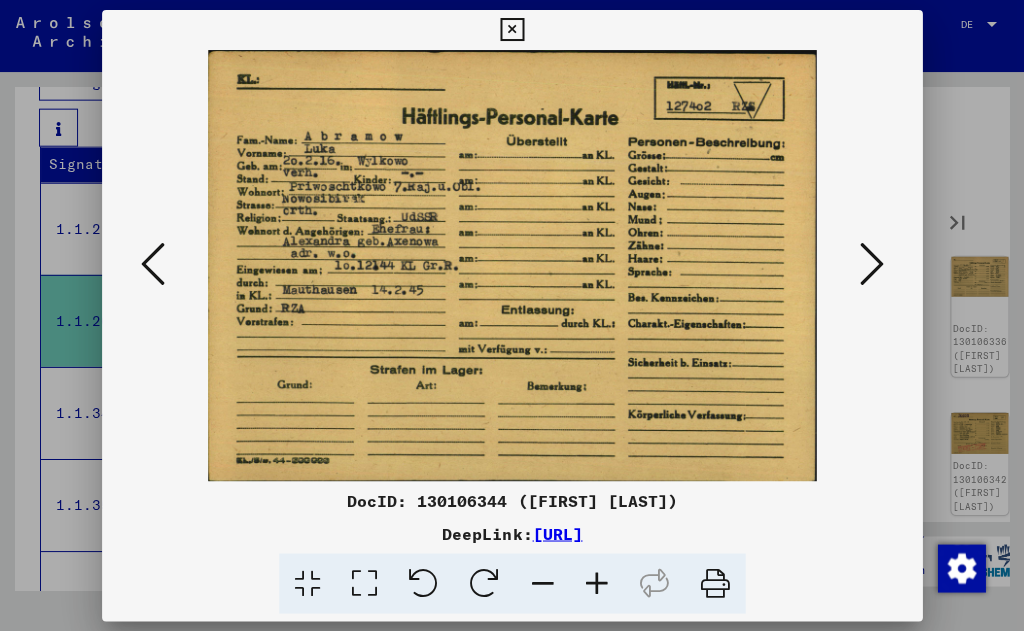 click at bounding box center (872, 264) 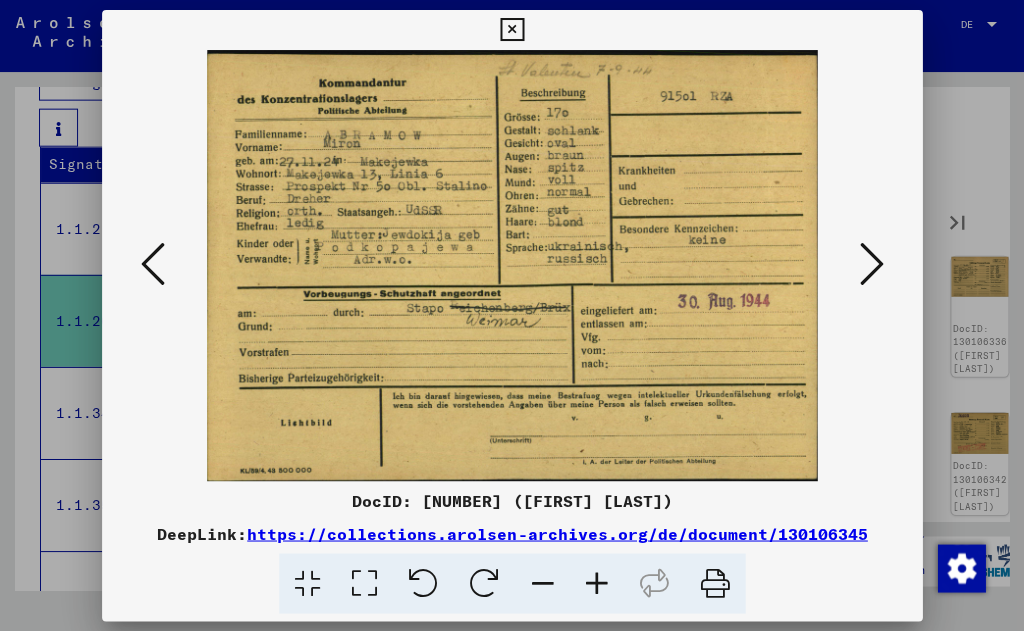 click at bounding box center (872, 264) 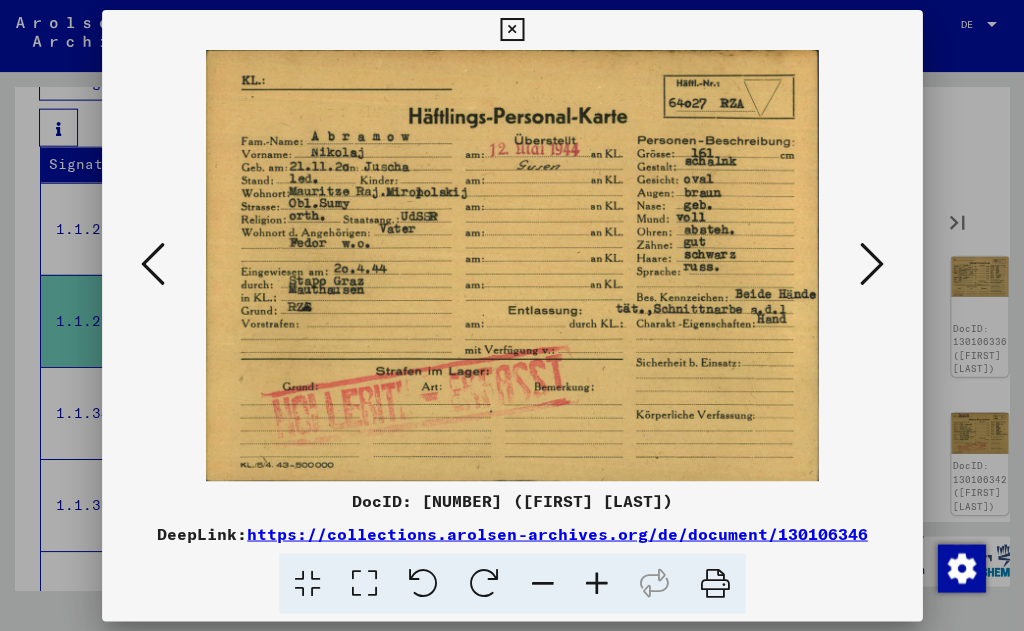 click at bounding box center [872, 264] 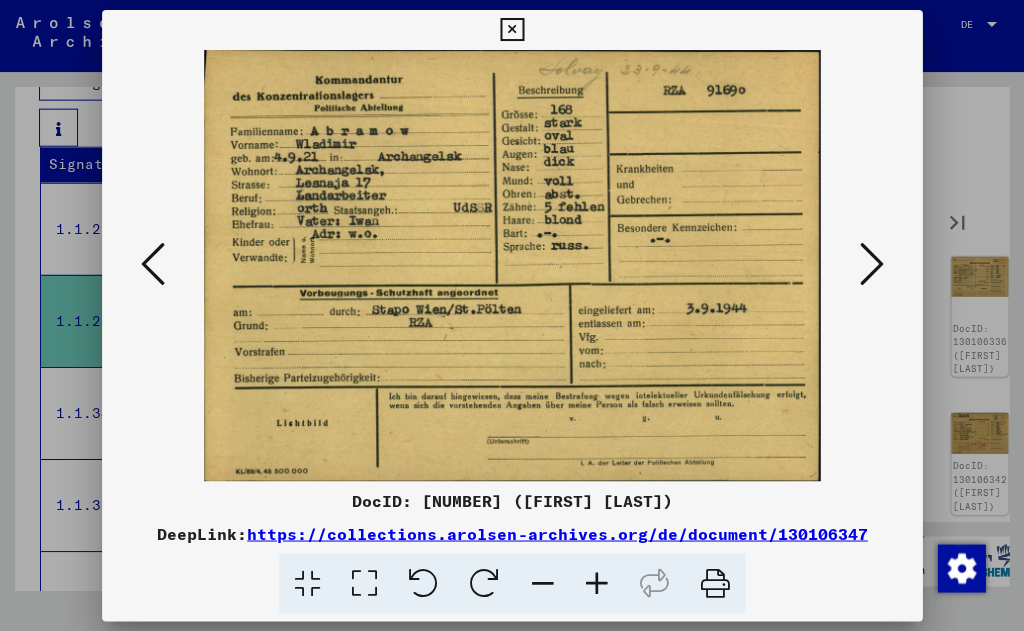 click at bounding box center [511, 30] 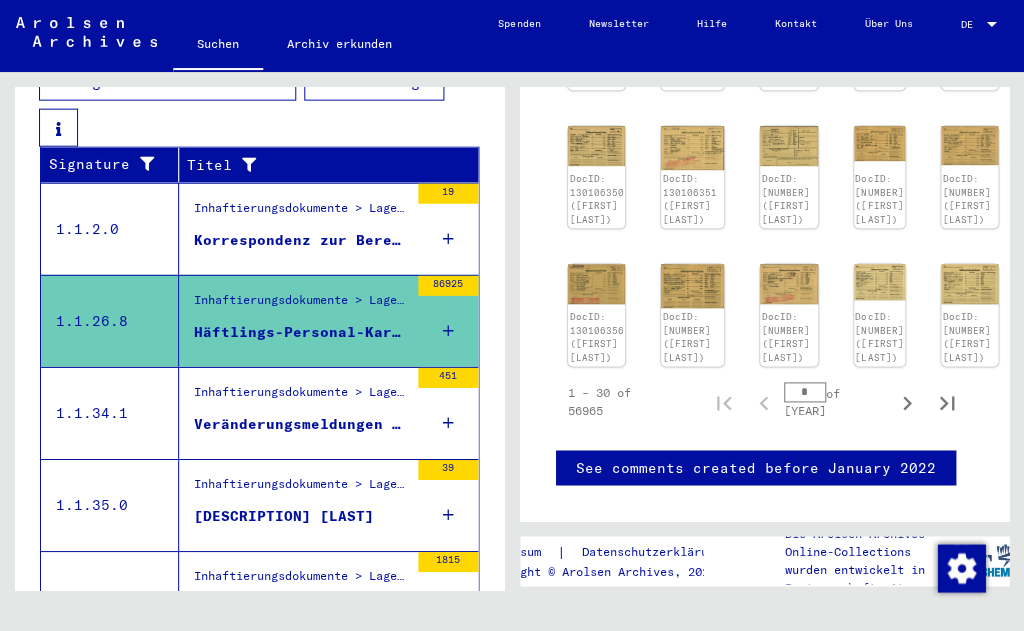 scroll, scrollTop: 1152, scrollLeft: 9, axis: both 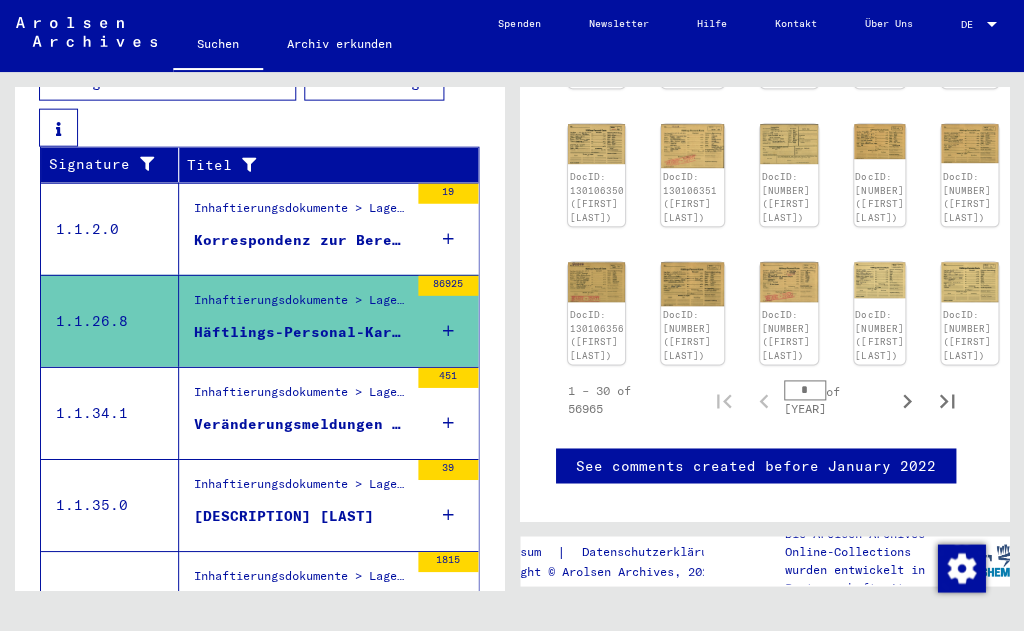 click on "Veränderungsmeldungen im Lager V Neusustrum und Transportlisten nach verschiedenen Gefängnissen, [DATE] - [DATE]" at bounding box center [301, 240] 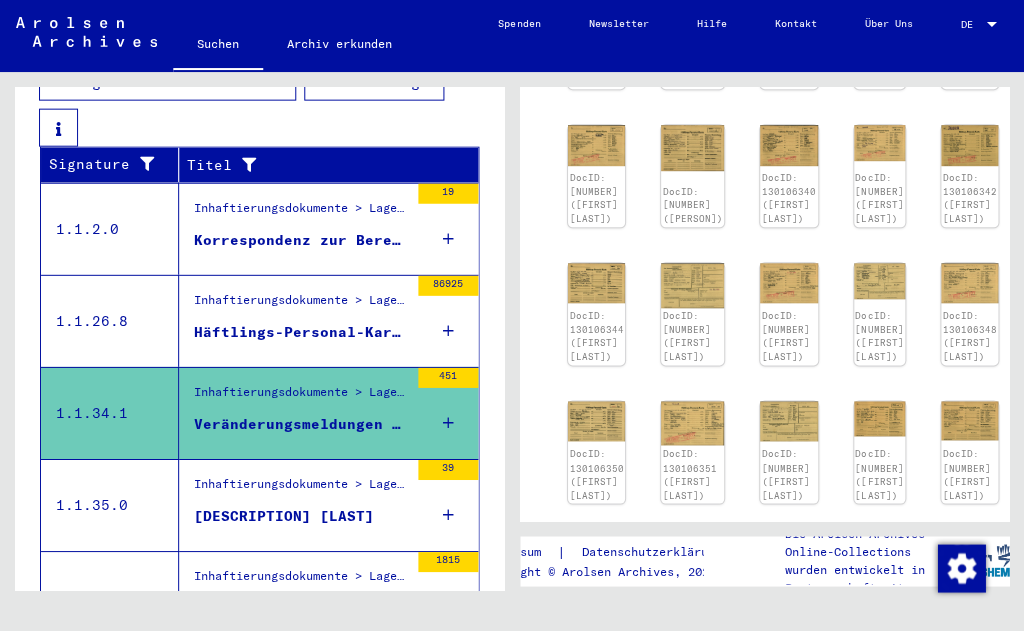 scroll, scrollTop: 0, scrollLeft: 0, axis: both 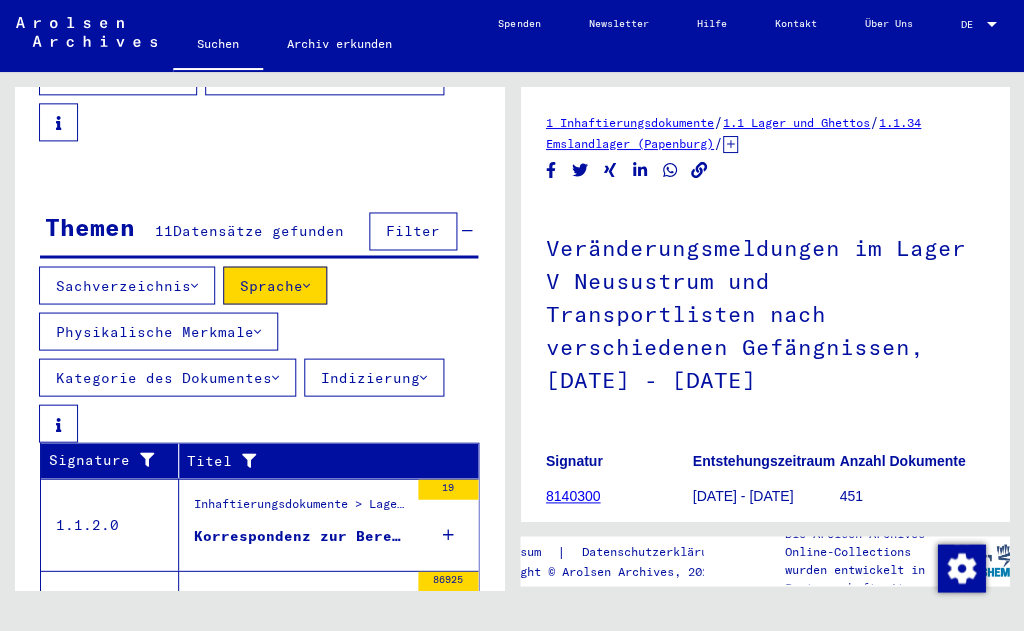 click on "Sachverzeichnis" at bounding box center (127, 285) 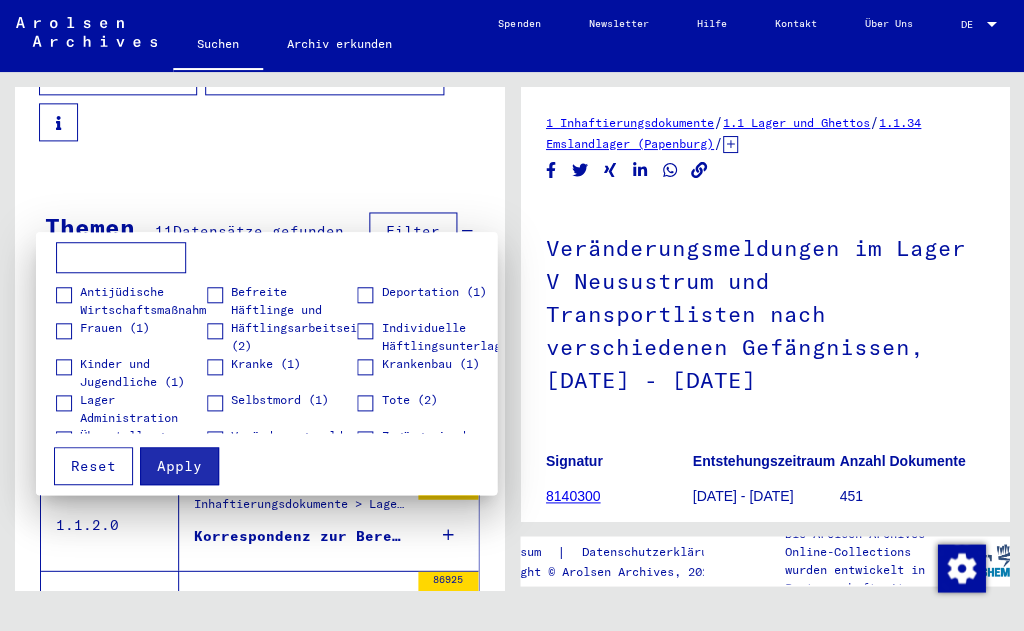 scroll, scrollTop: 0, scrollLeft: 0, axis: both 